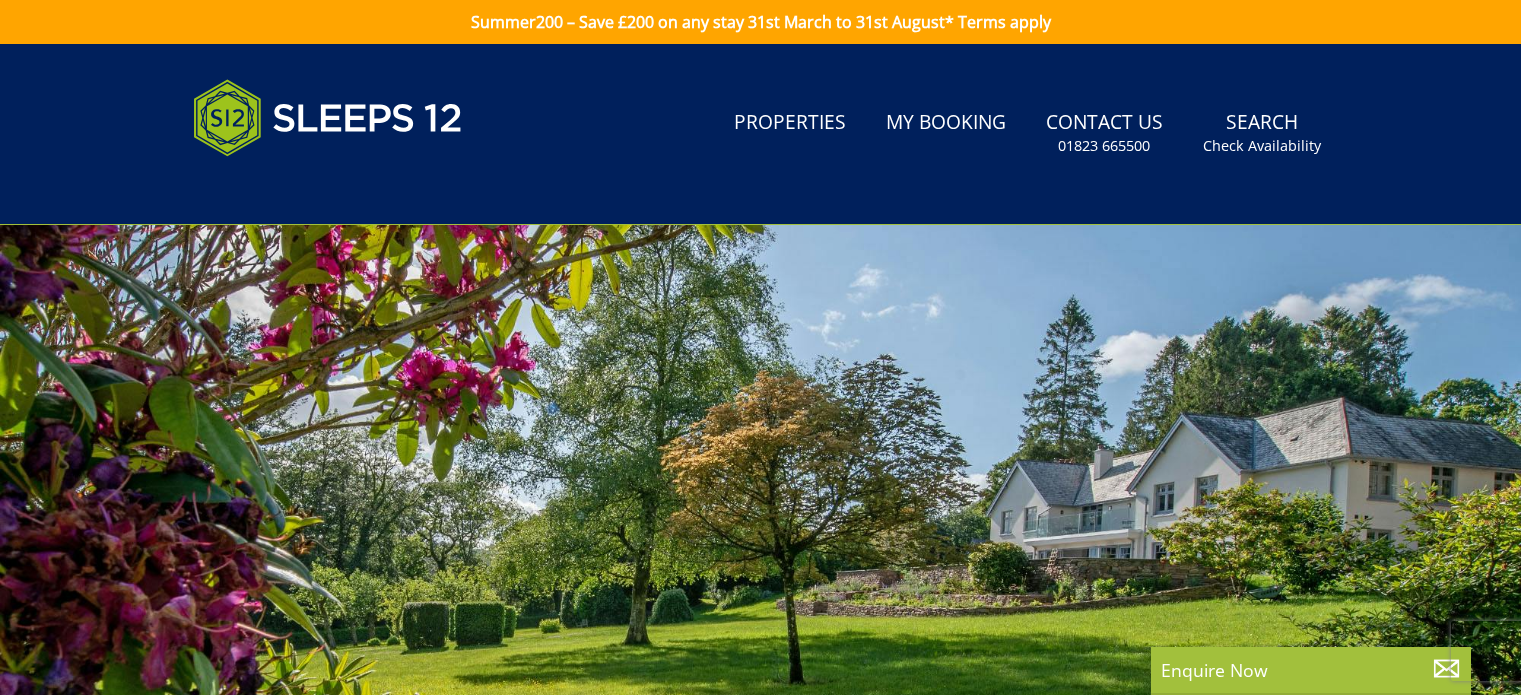 scroll, scrollTop: 0, scrollLeft: 0, axis: both 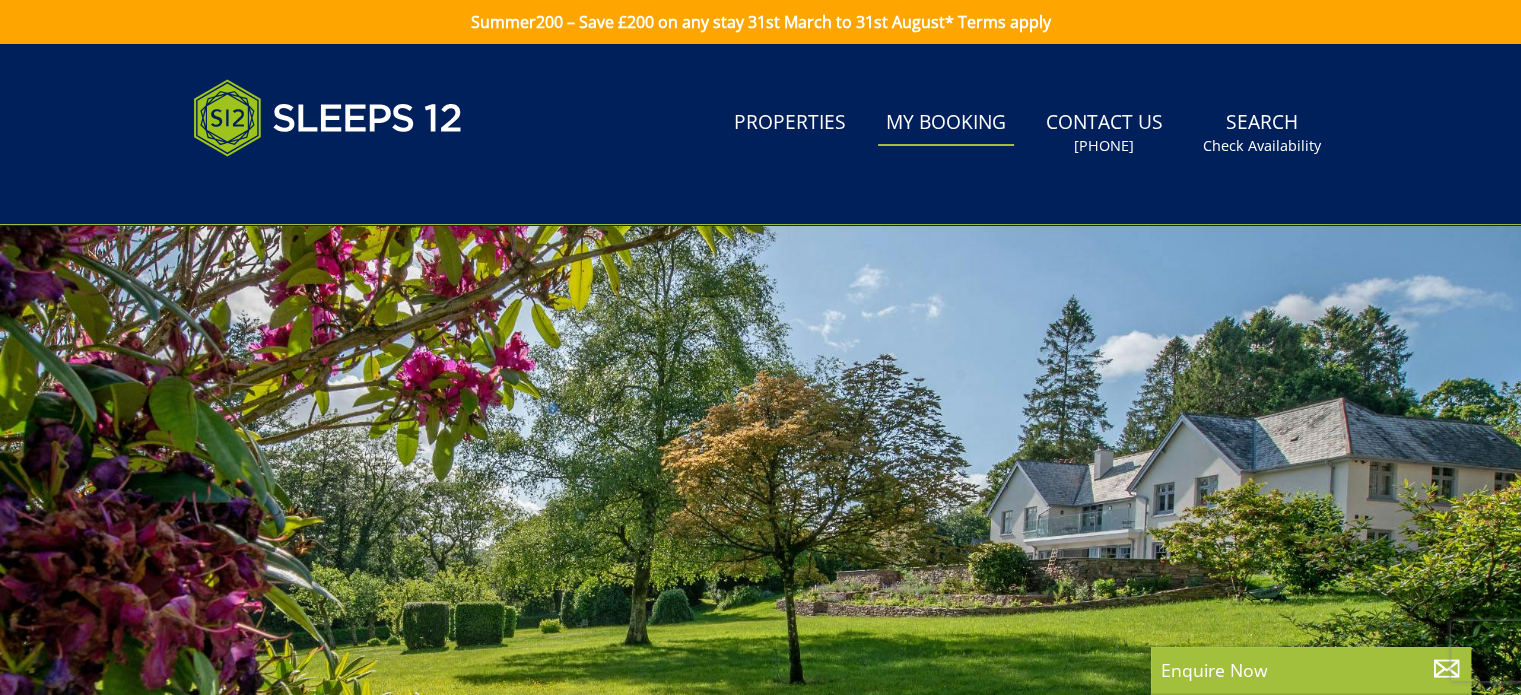 click on "My Booking" at bounding box center (946, 123) 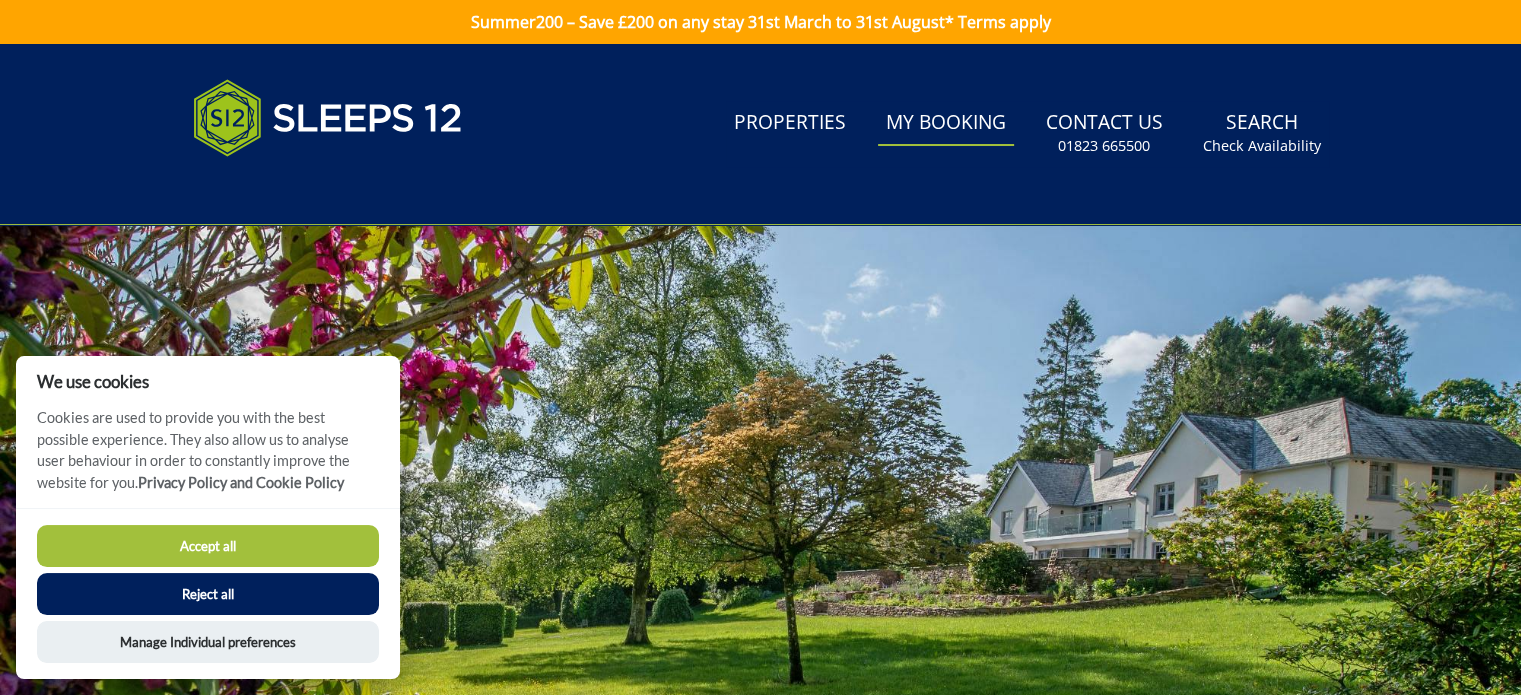 click on "Accept all" at bounding box center [208, 546] 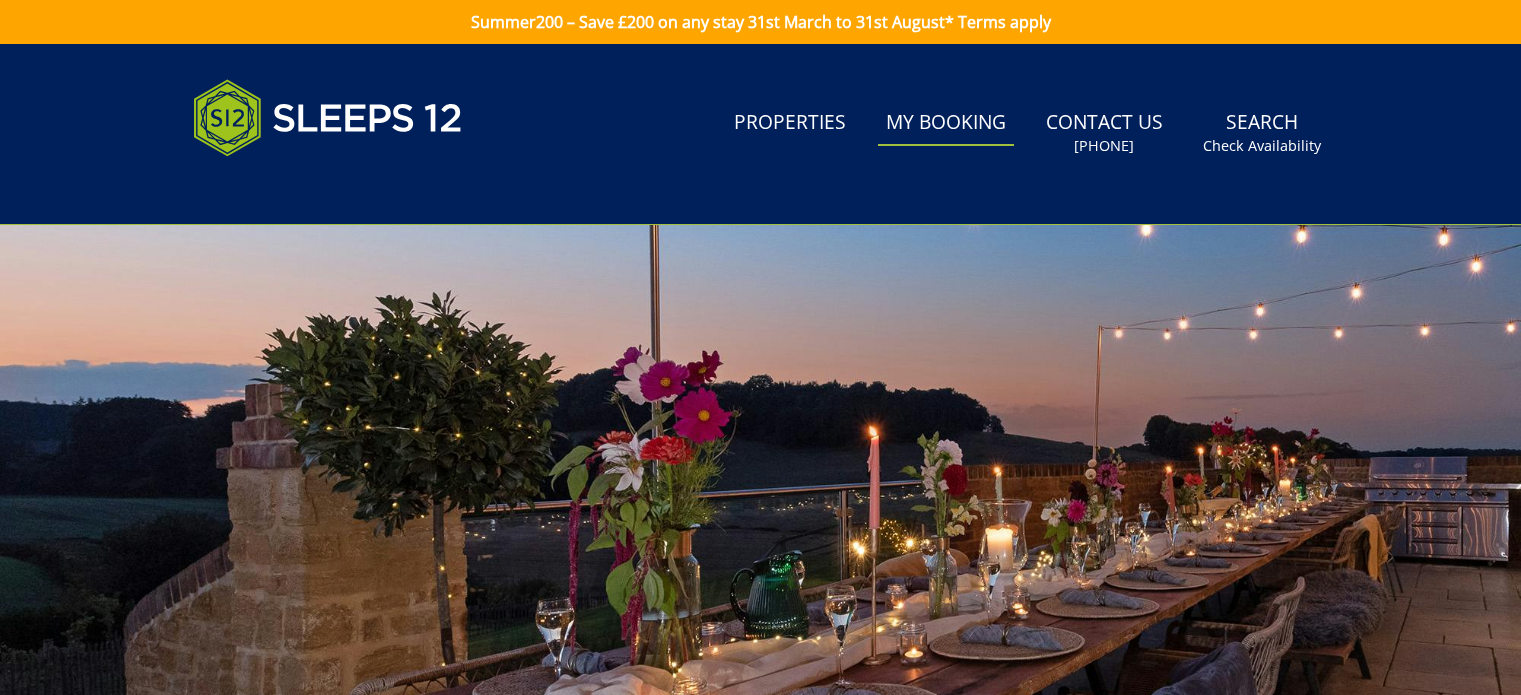 scroll, scrollTop: 0, scrollLeft: 0, axis: both 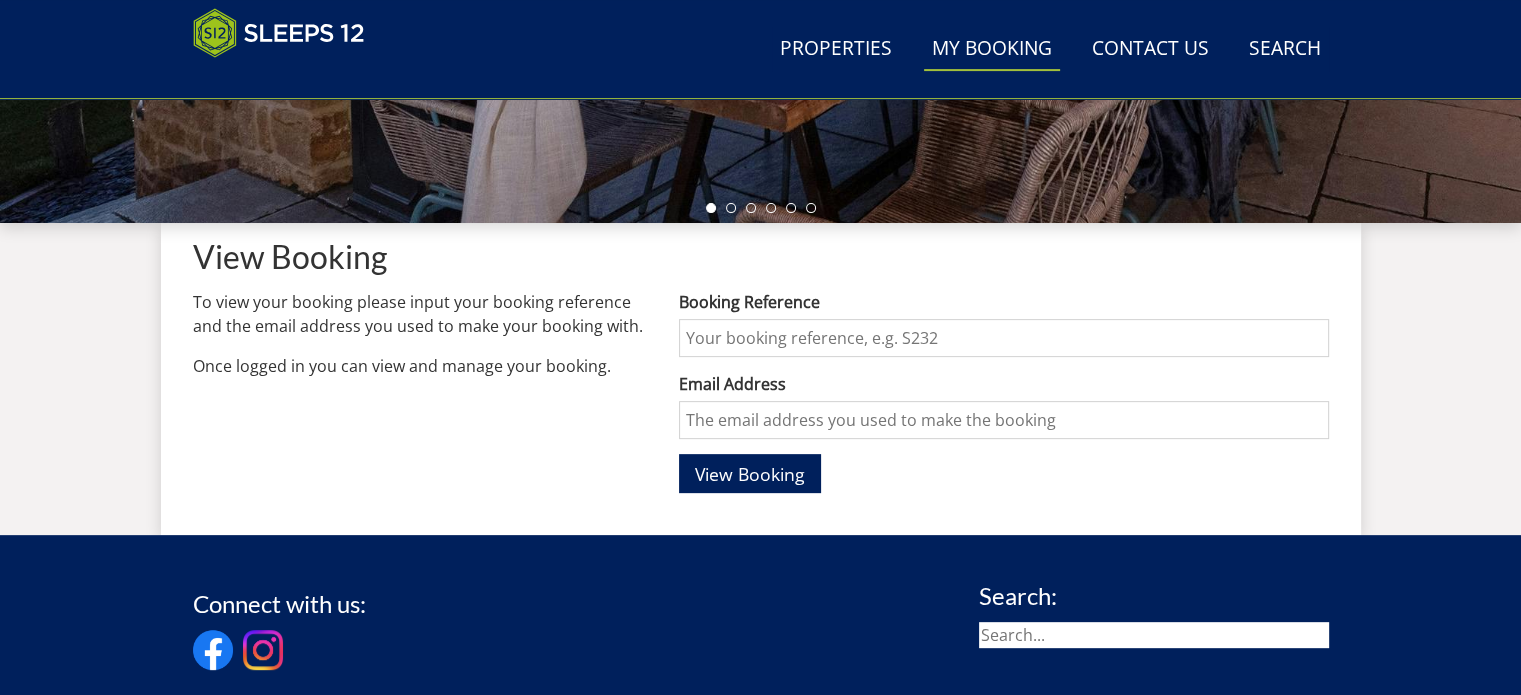 click on "Booking Reference" at bounding box center (1003, 338) 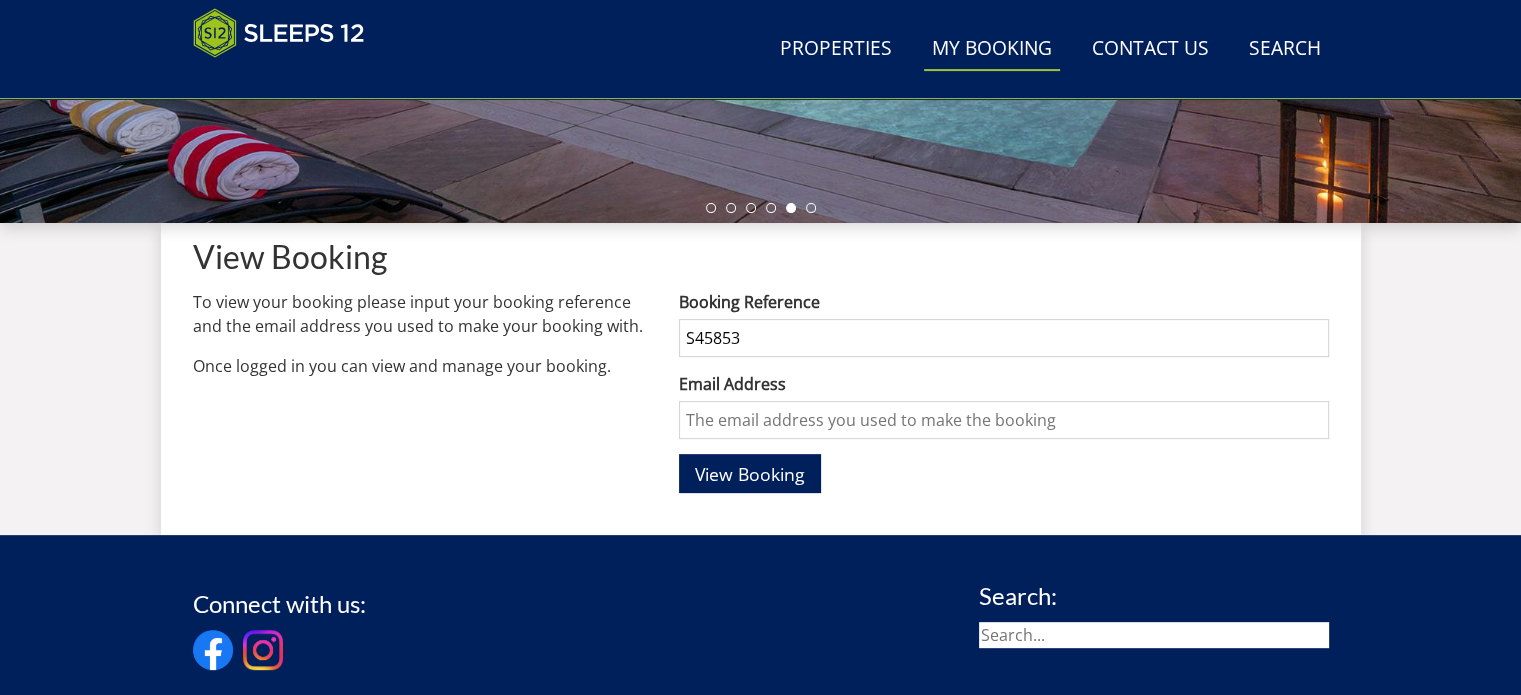 type on "S45853" 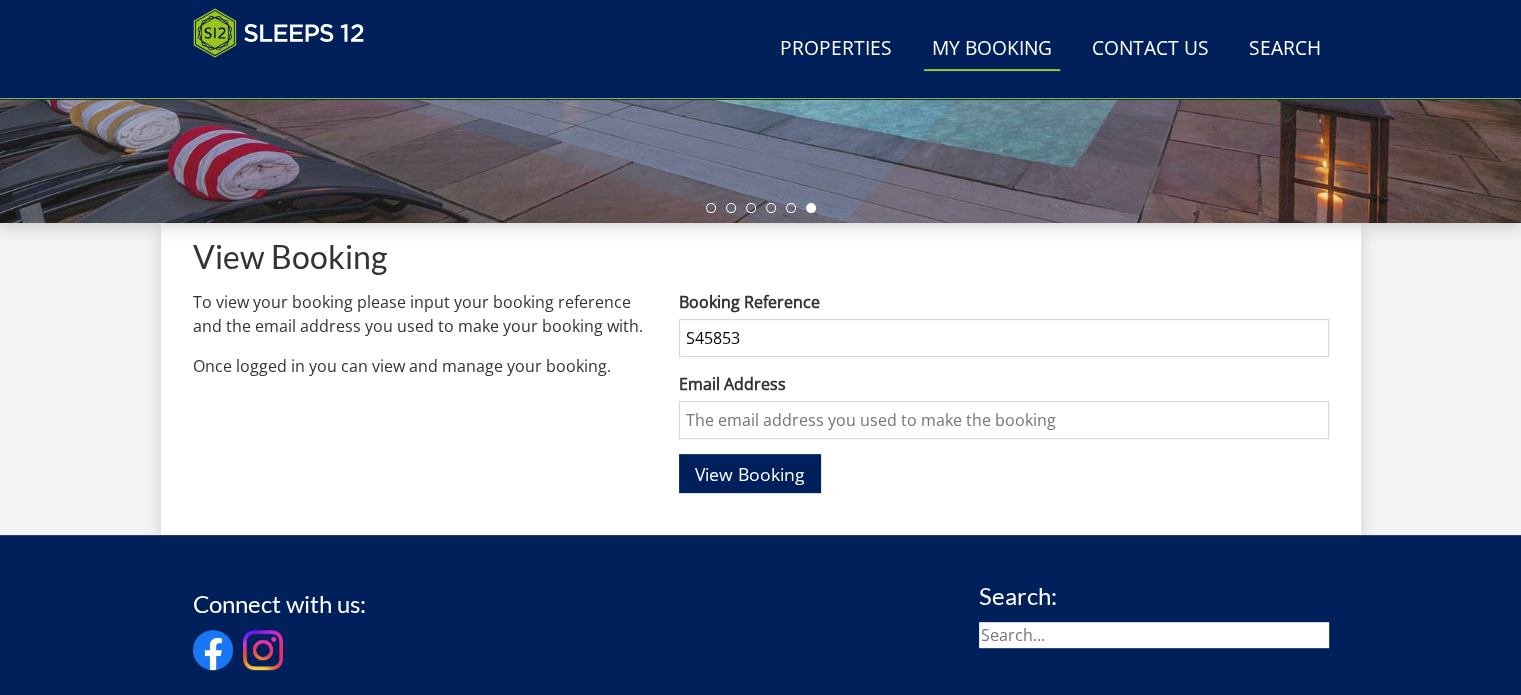 click on "Email Address" at bounding box center [1003, 420] 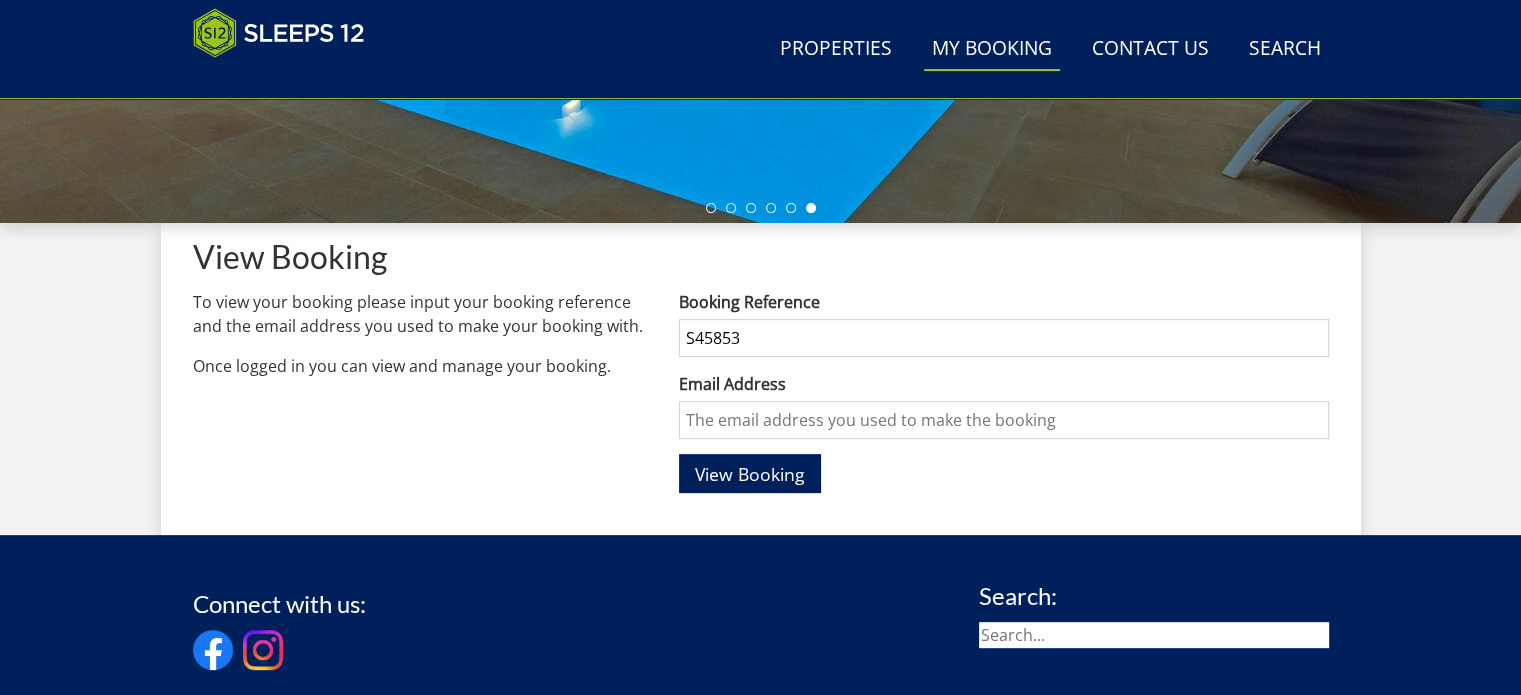 type on "[EMAIL]" 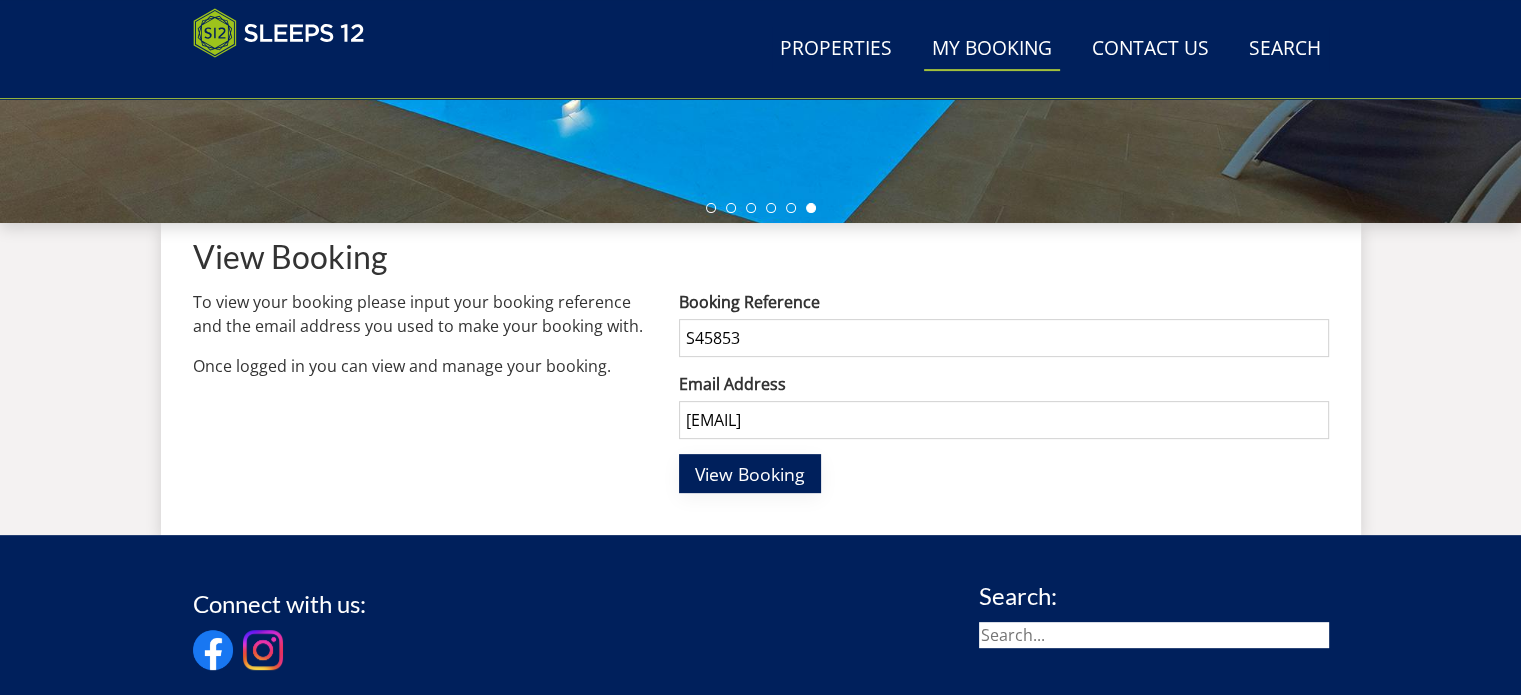 click on "View Booking" at bounding box center [750, 474] 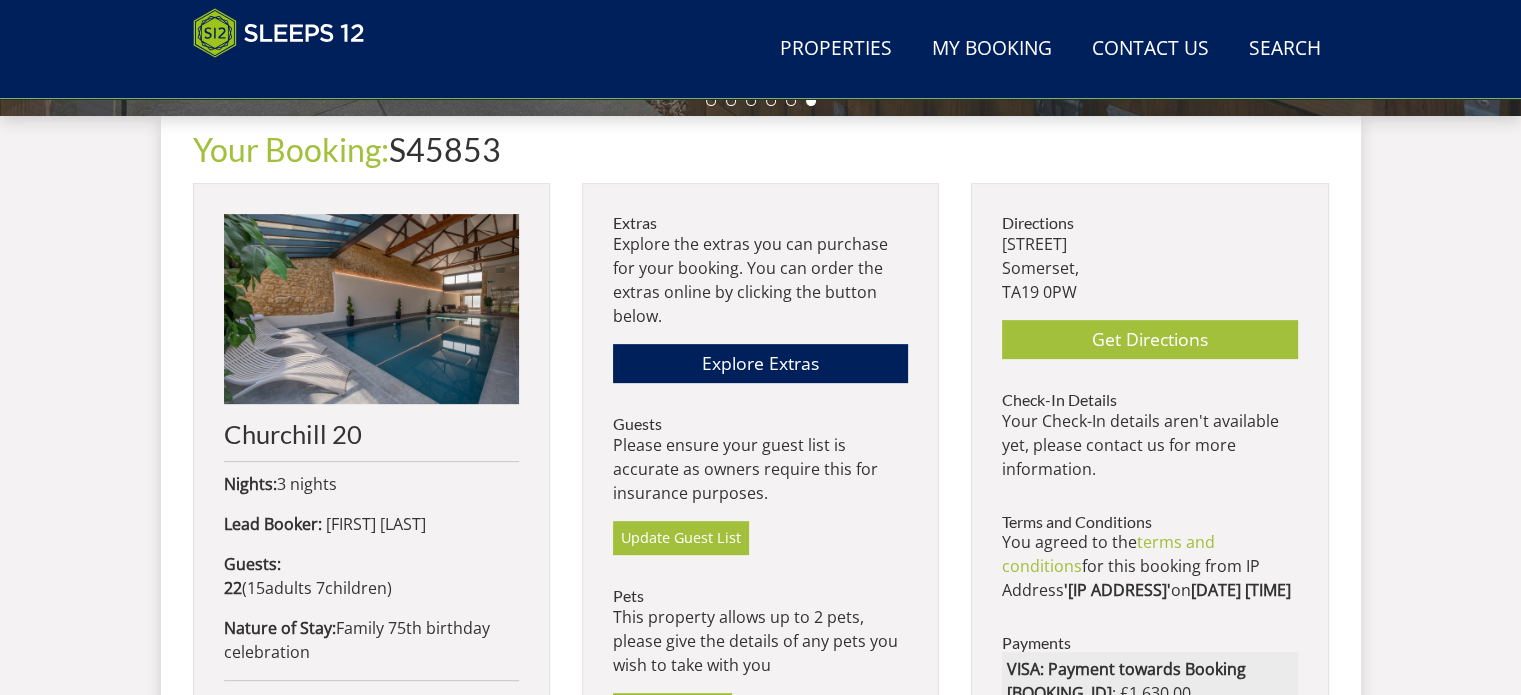 scroll, scrollTop: 700, scrollLeft: 0, axis: vertical 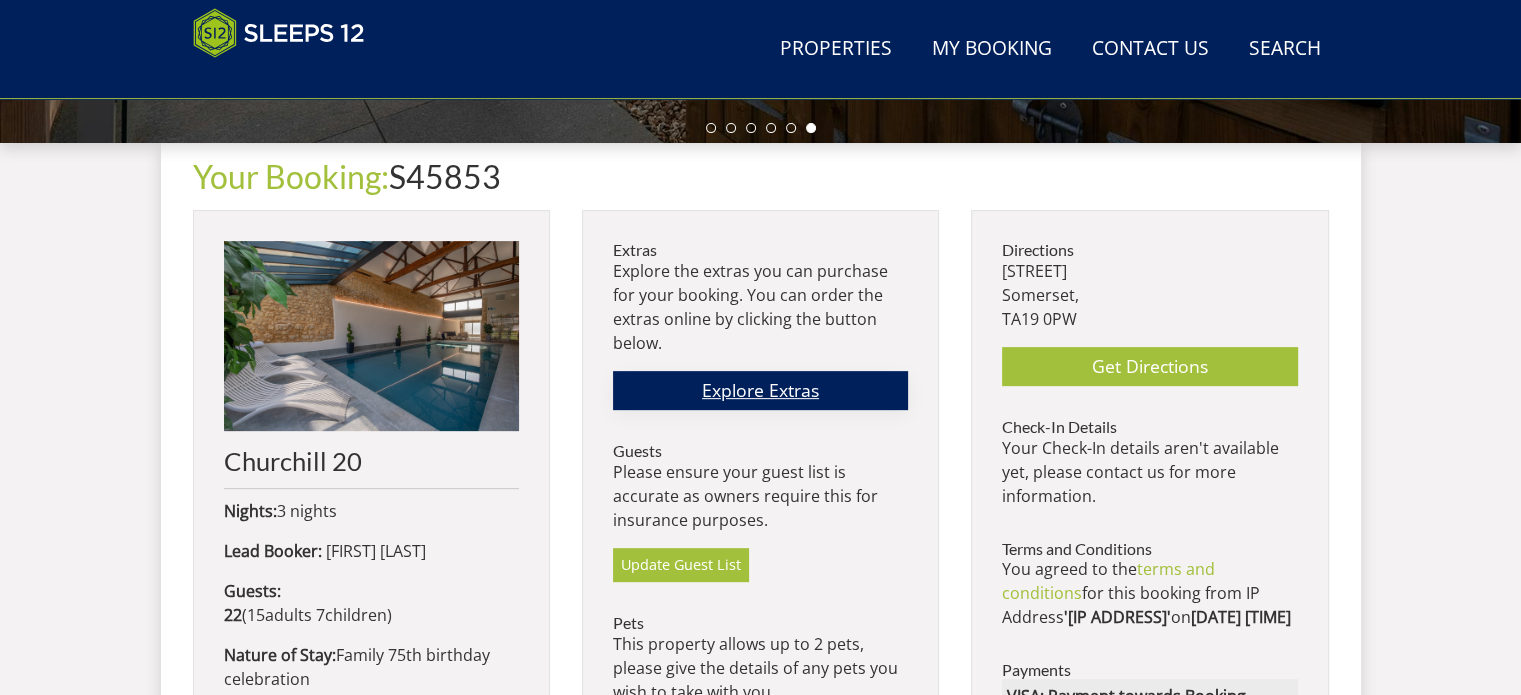 click on "Explore Extras" at bounding box center [760, 390] 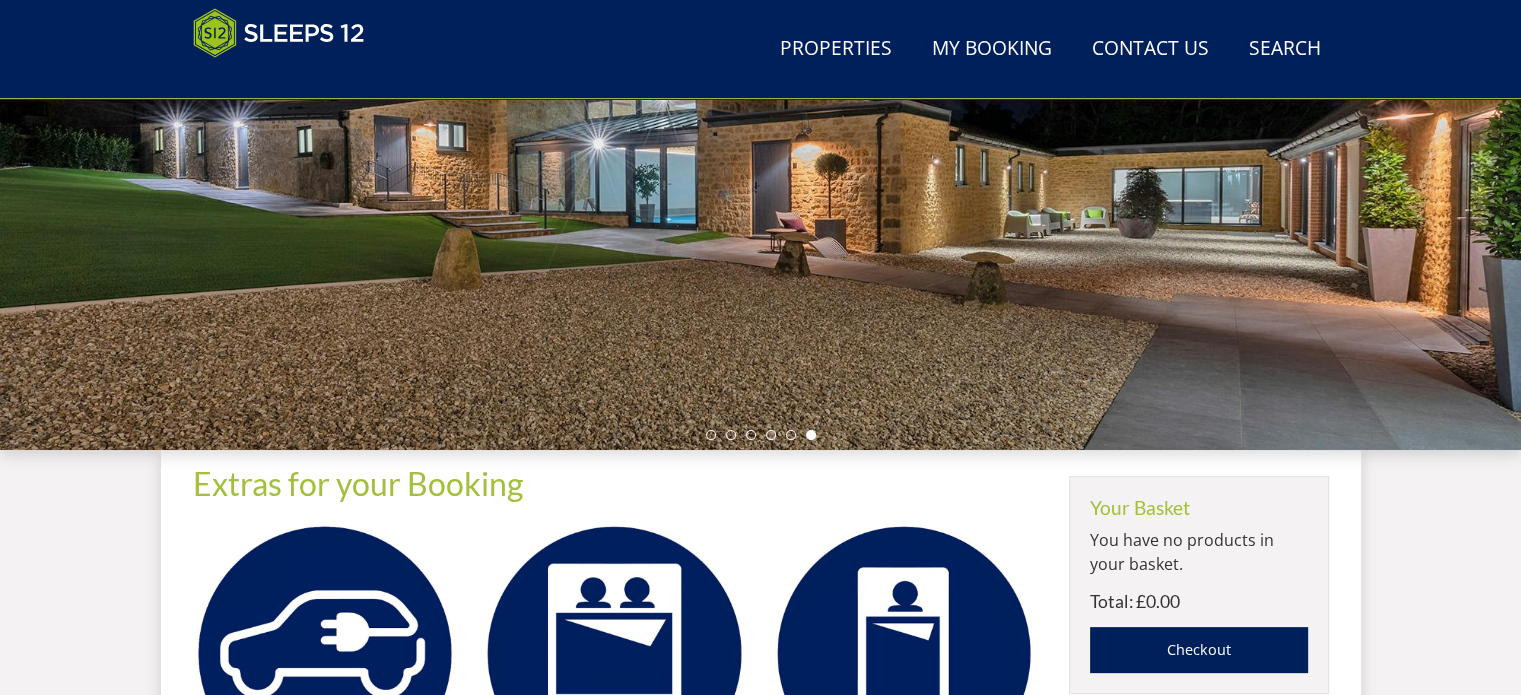 scroll, scrollTop: 300, scrollLeft: 0, axis: vertical 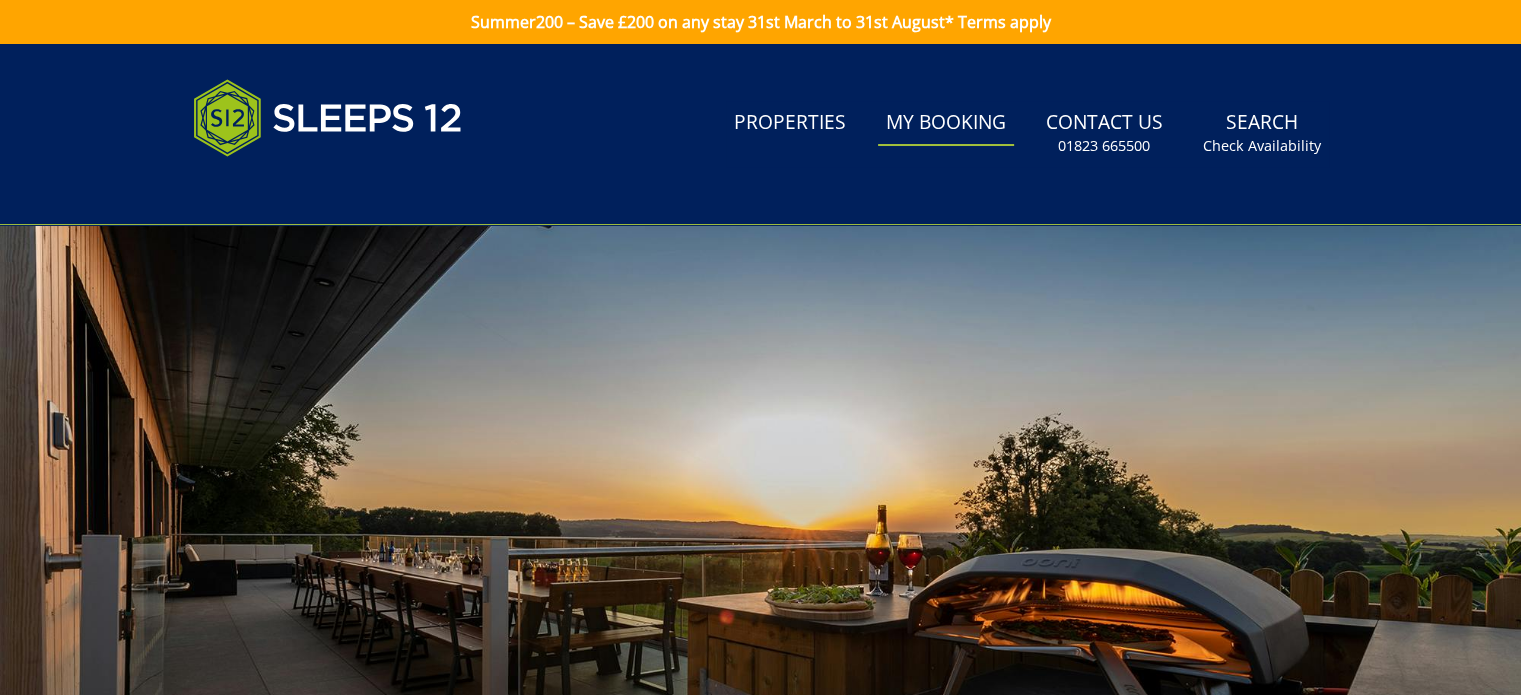 click on "My Booking" at bounding box center [946, 123] 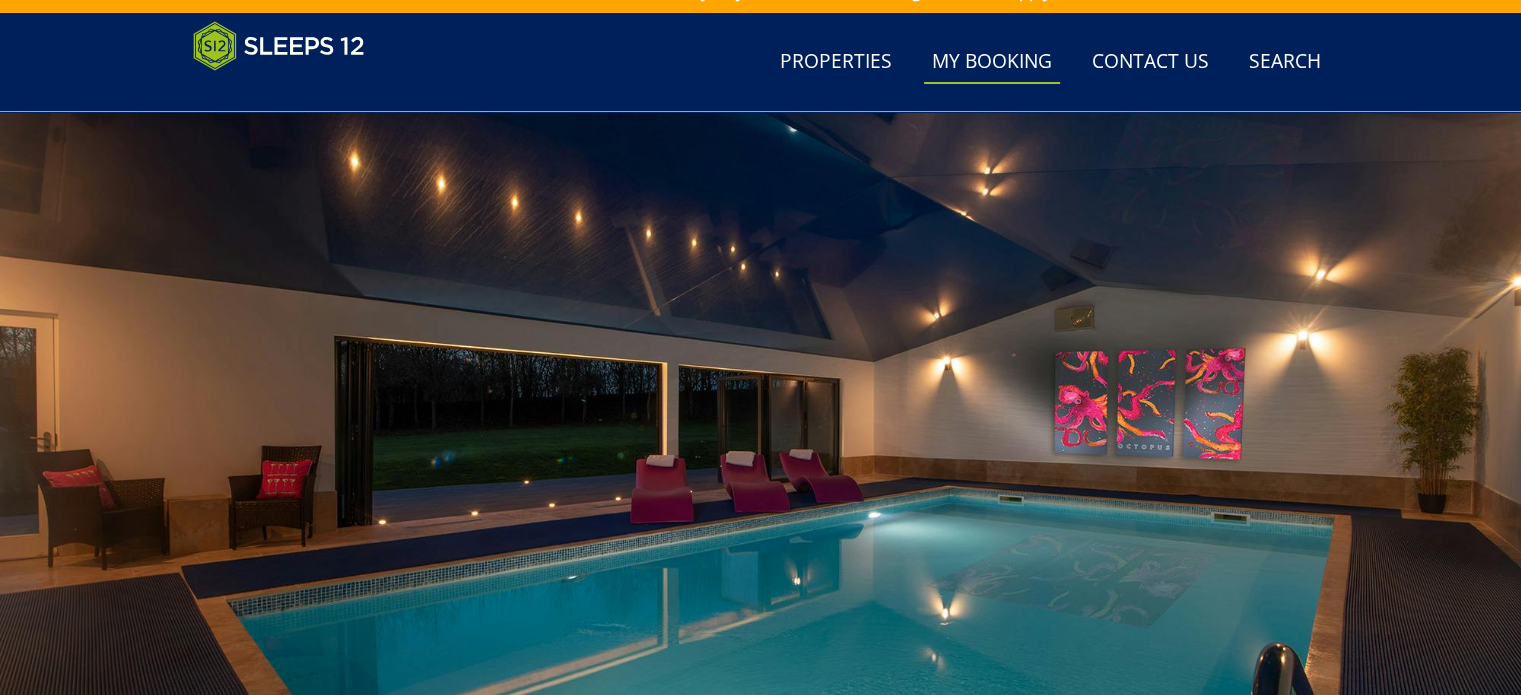 scroll, scrollTop: 0, scrollLeft: 0, axis: both 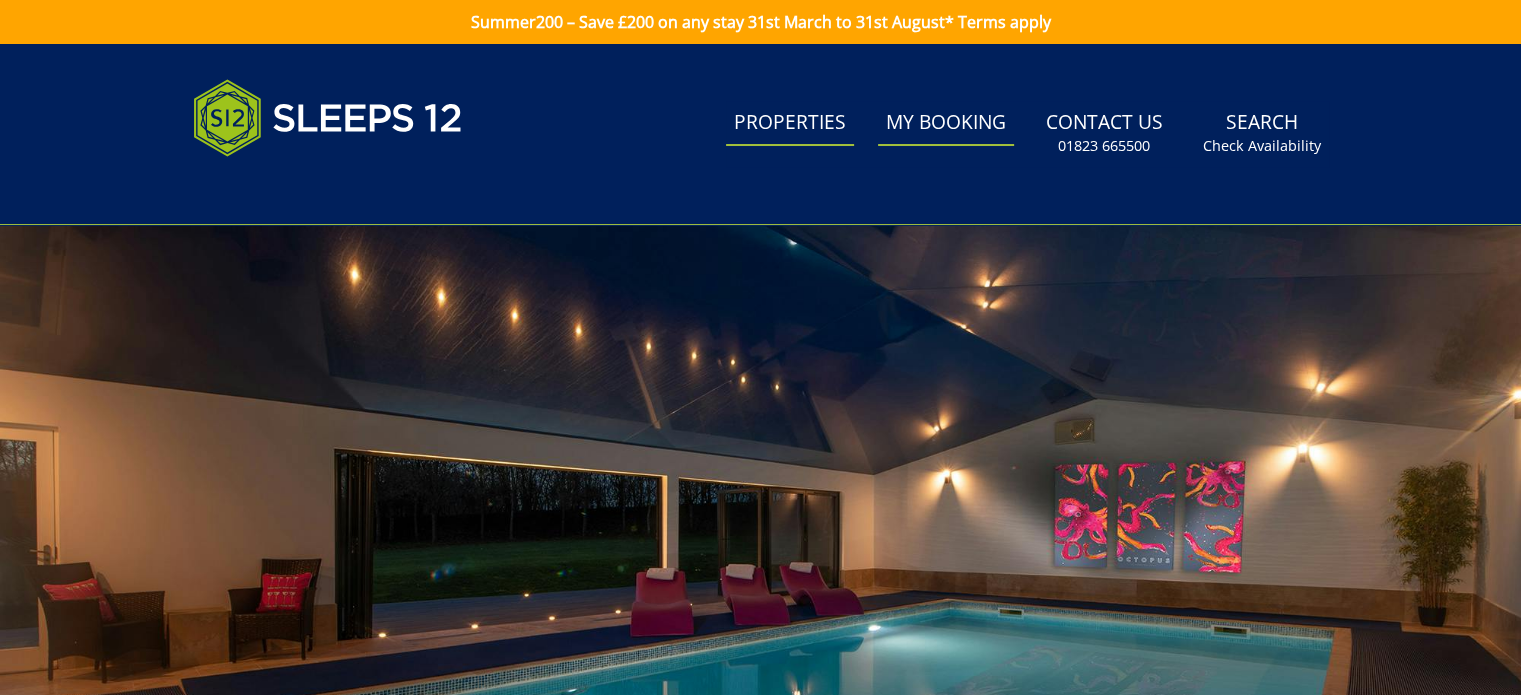 click on "Properties" at bounding box center [790, 123] 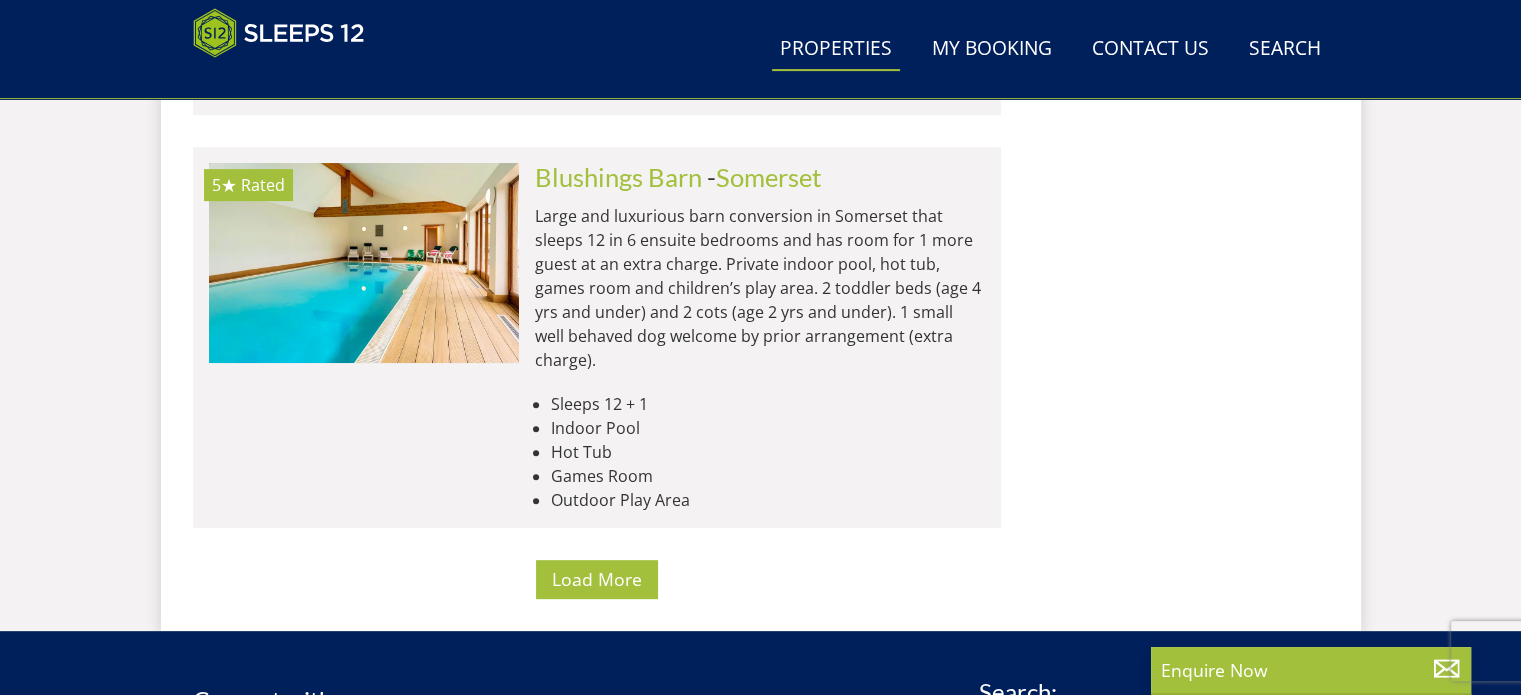 scroll, scrollTop: 8500, scrollLeft: 0, axis: vertical 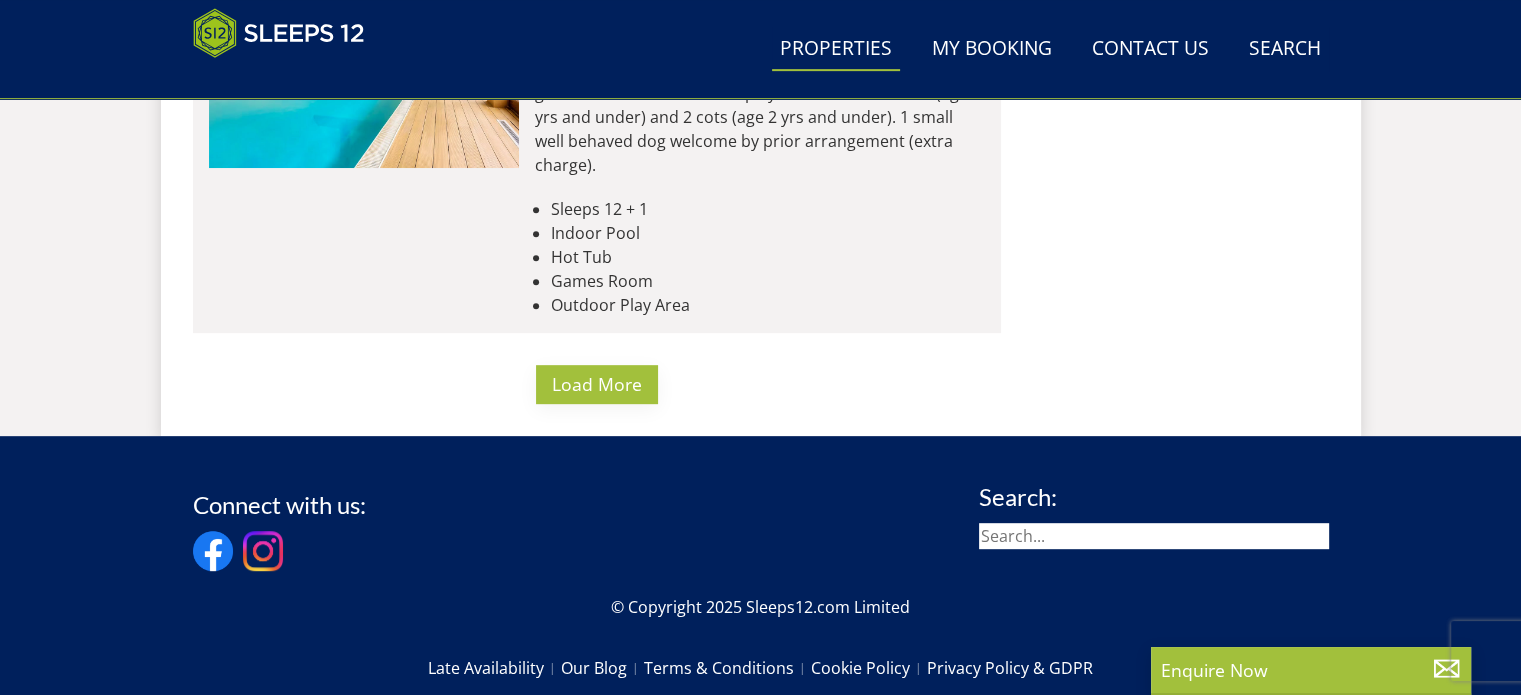 click on "Load More" at bounding box center (597, 384) 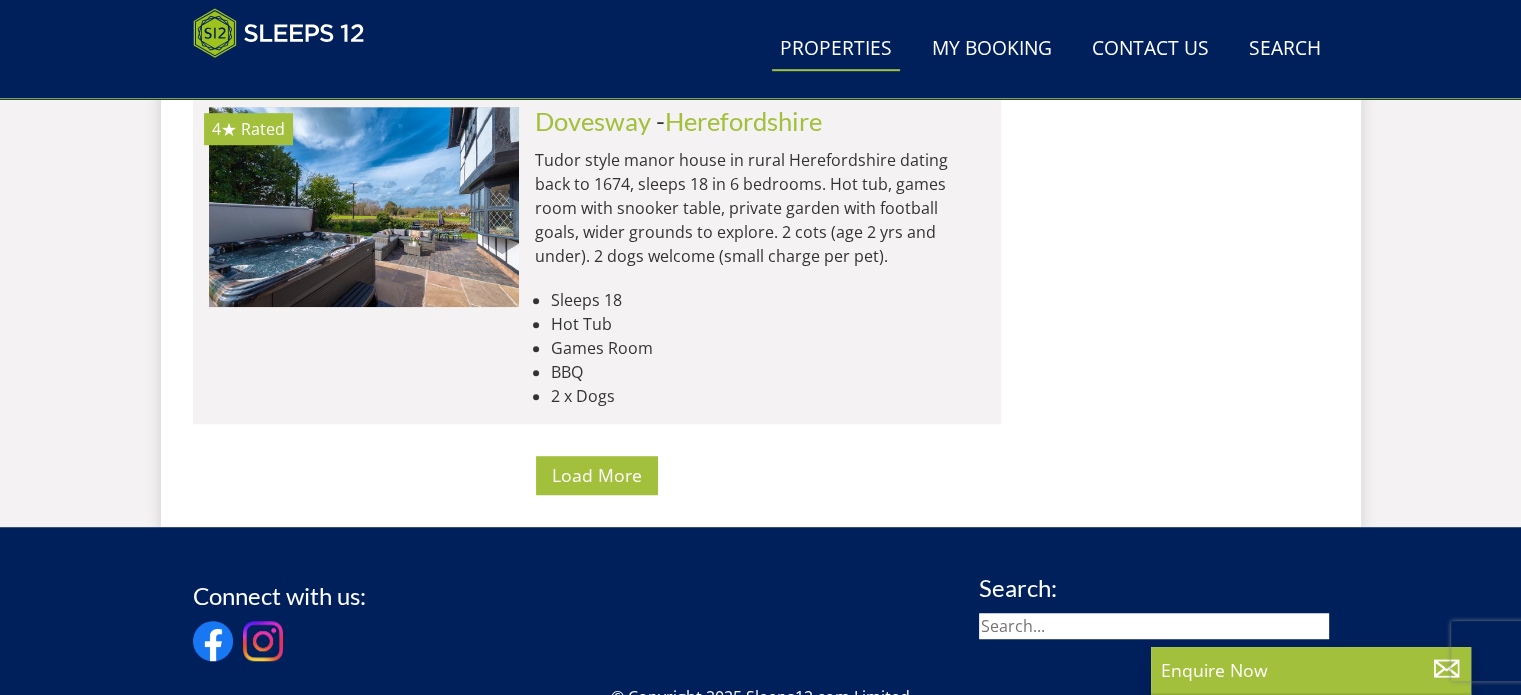scroll, scrollTop: 16500, scrollLeft: 0, axis: vertical 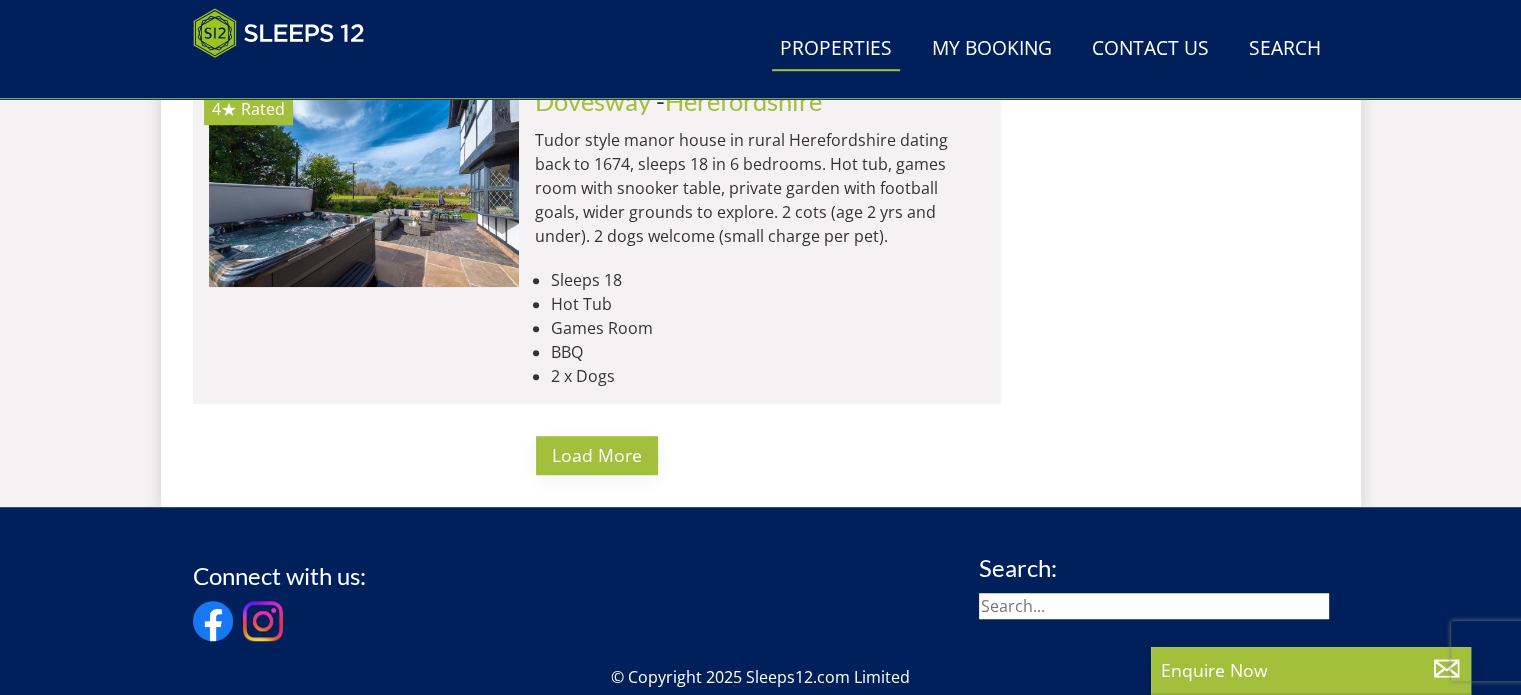 click on "Load More" at bounding box center (597, 455) 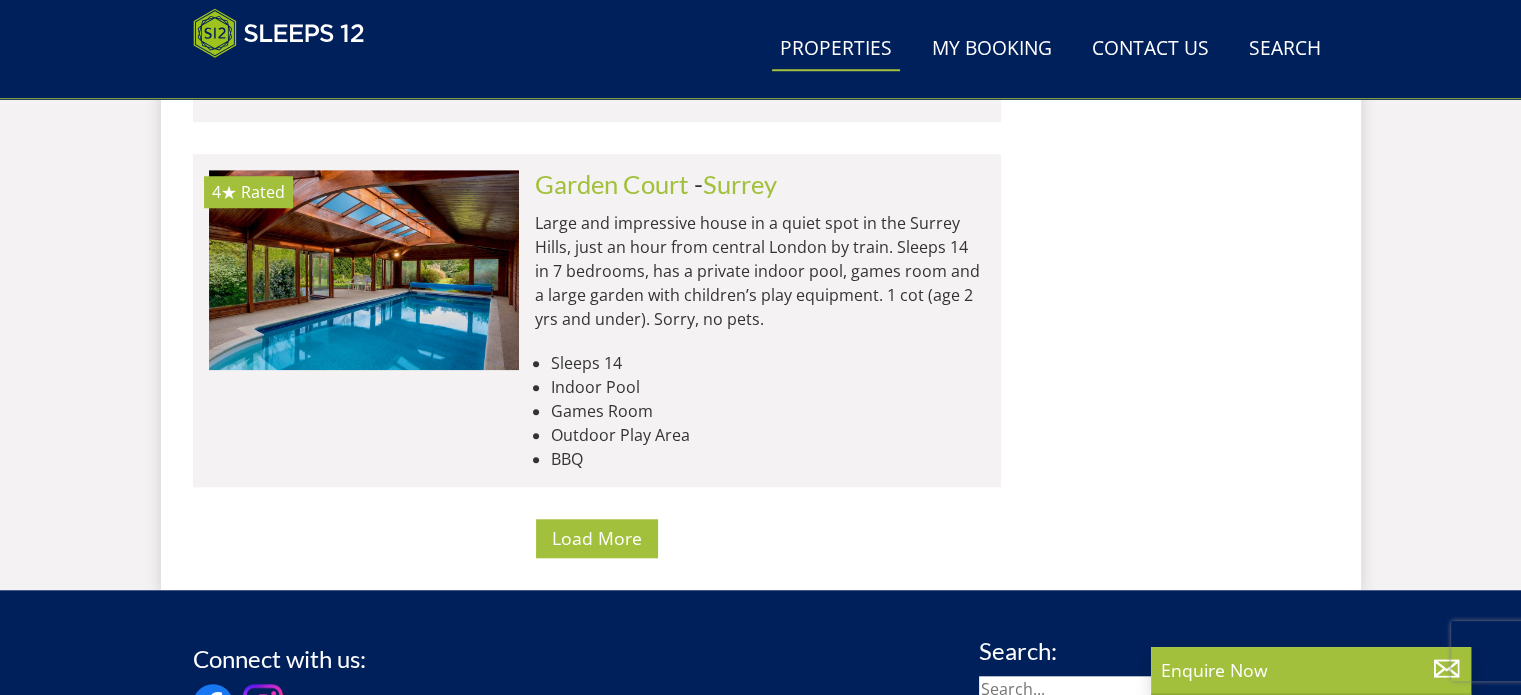 scroll, scrollTop: 24500, scrollLeft: 0, axis: vertical 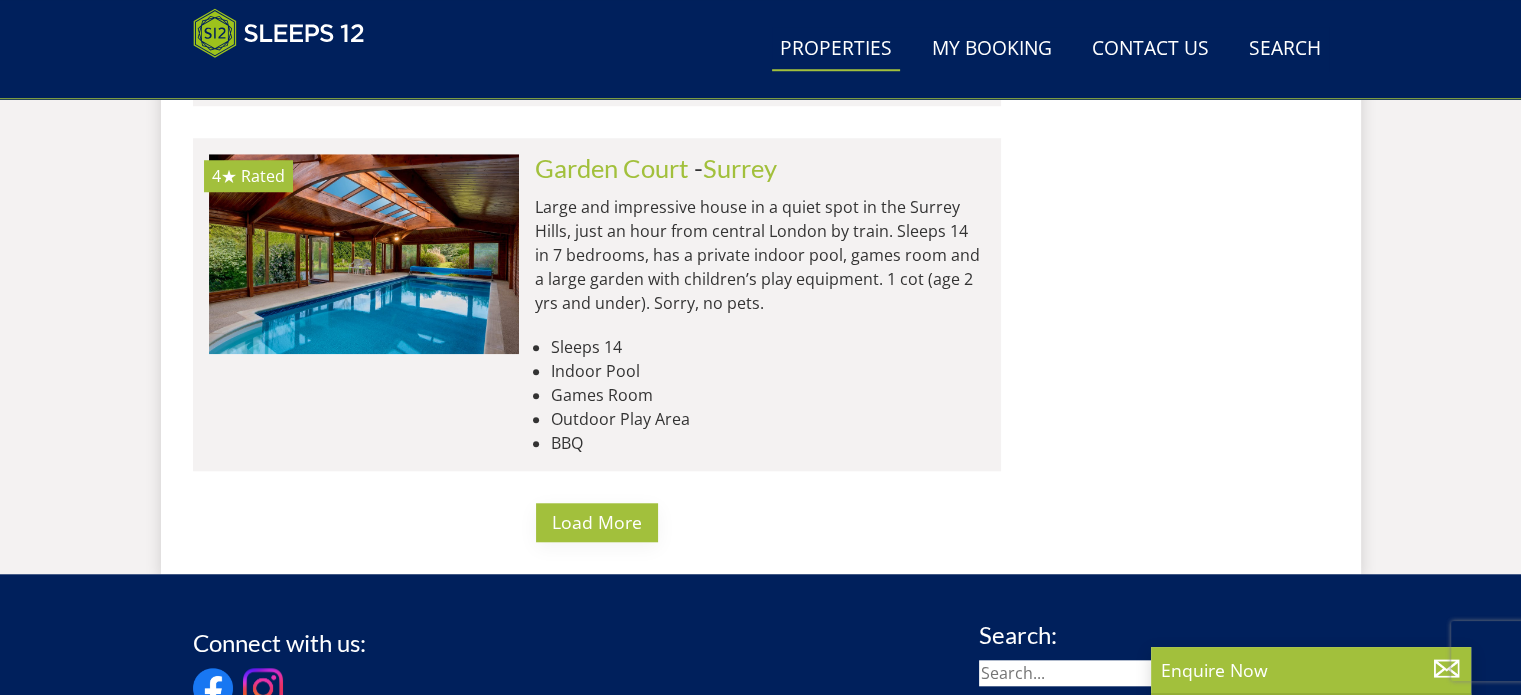 click on "Load More" at bounding box center [597, 522] 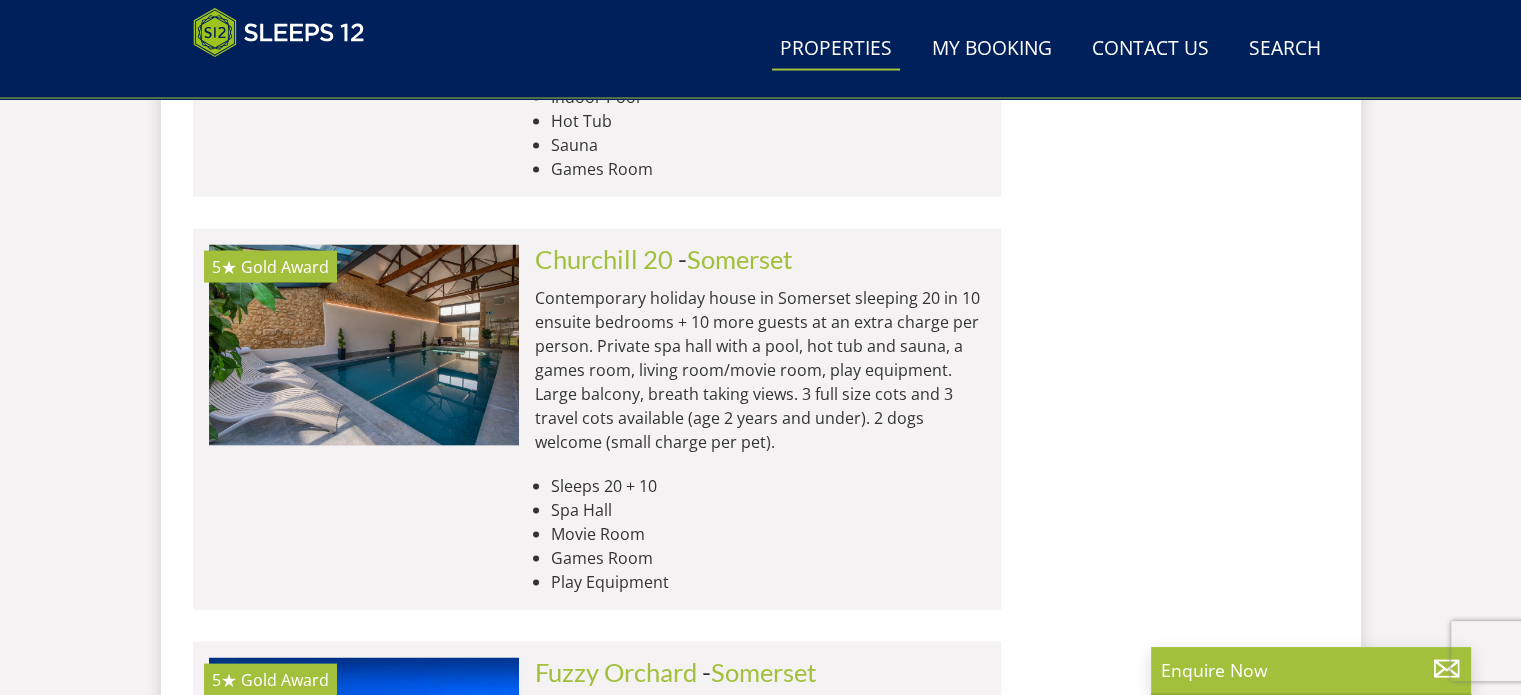 scroll, scrollTop: 26800, scrollLeft: 0, axis: vertical 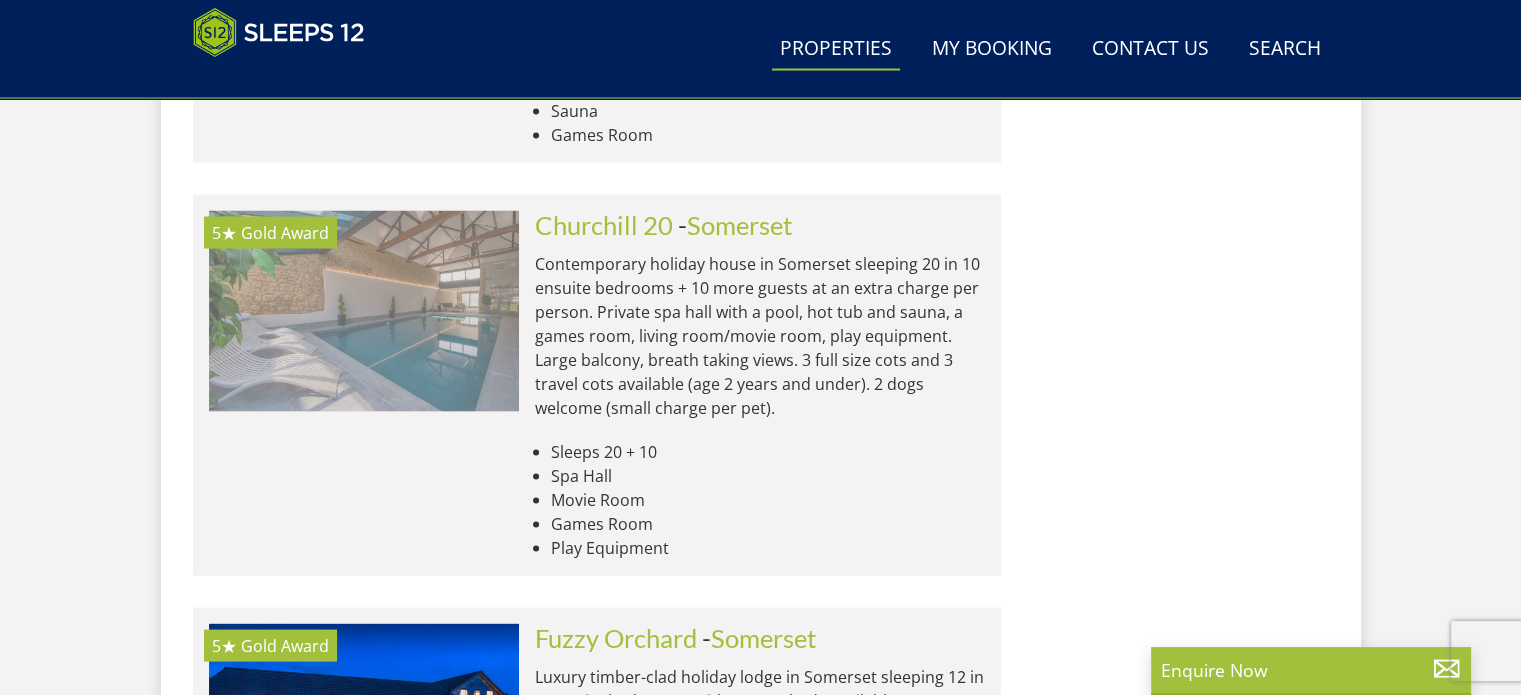 click at bounding box center [364, 311] 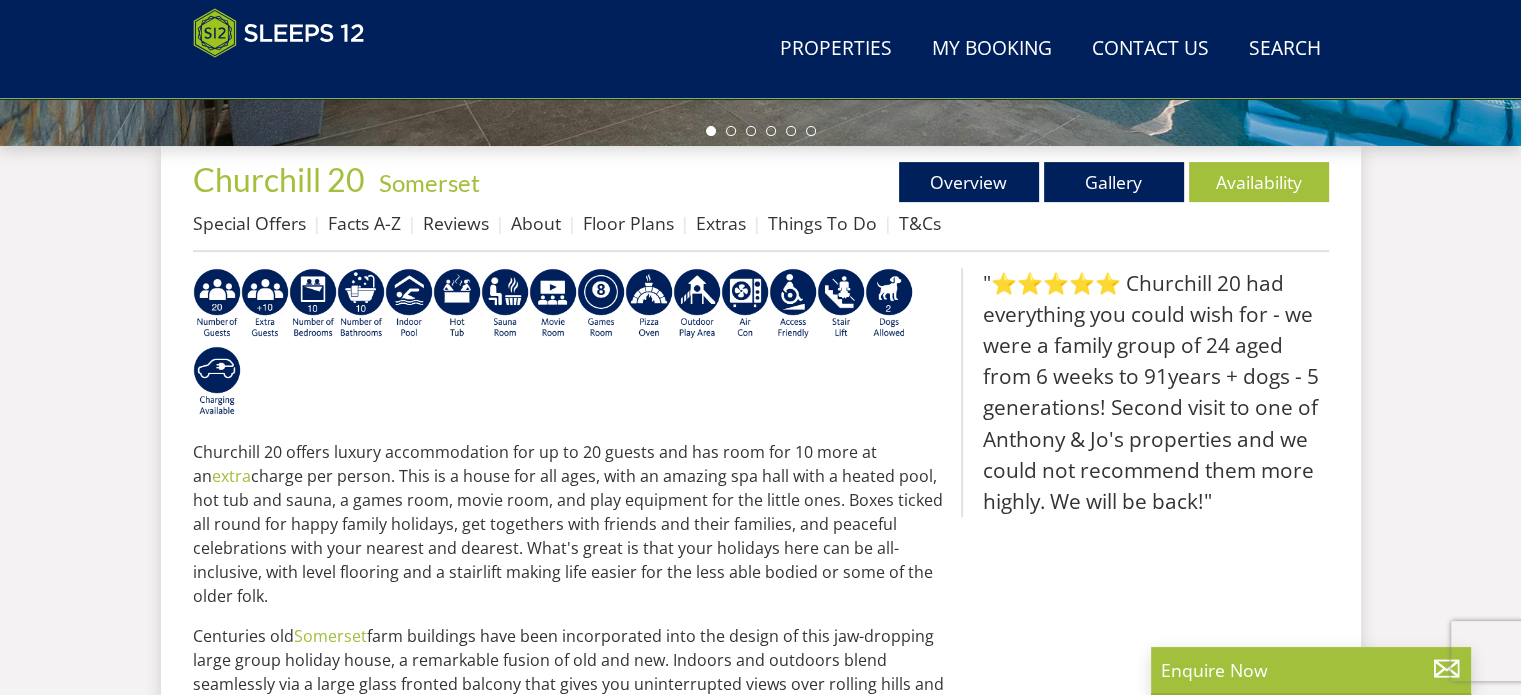 scroll, scrollTop: 700, scrollLeft: 0, axis: vertical 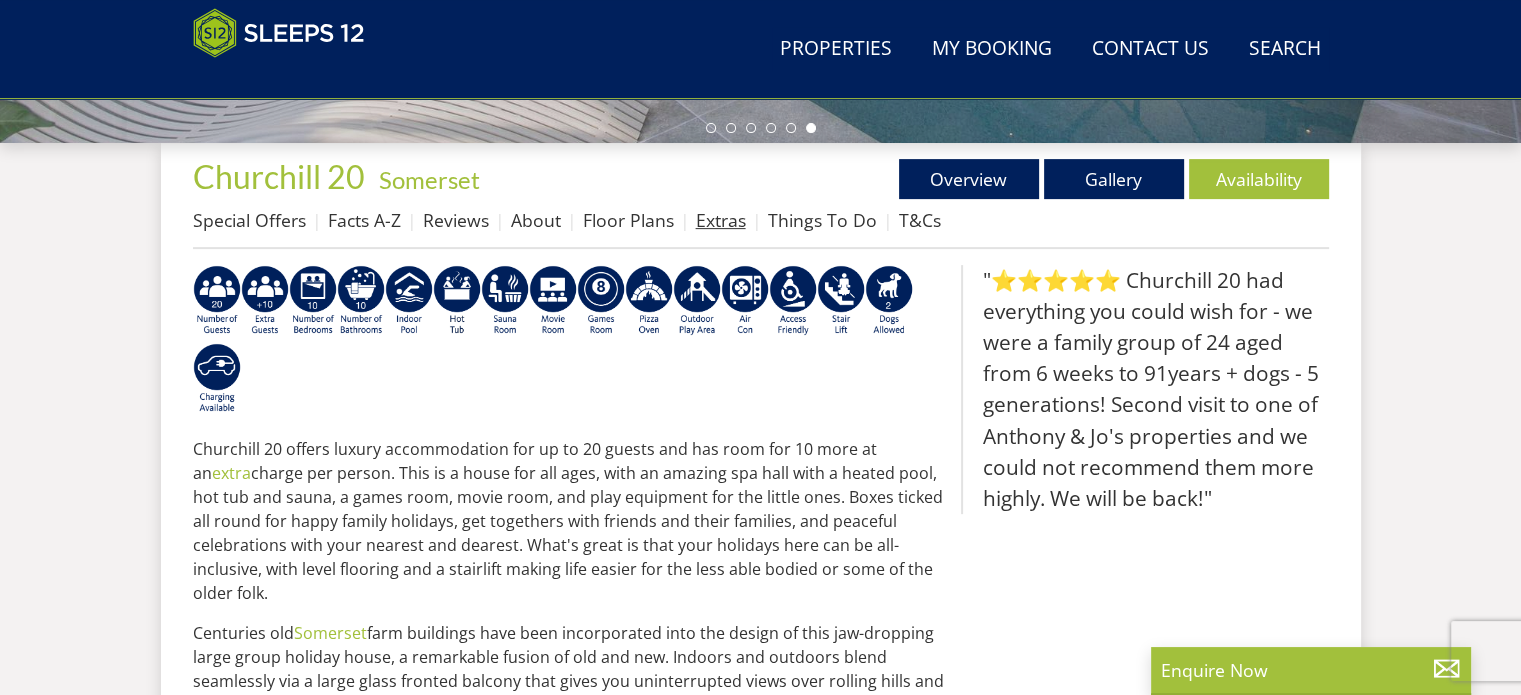 click on "Extras" at bounding box center (721, 220) 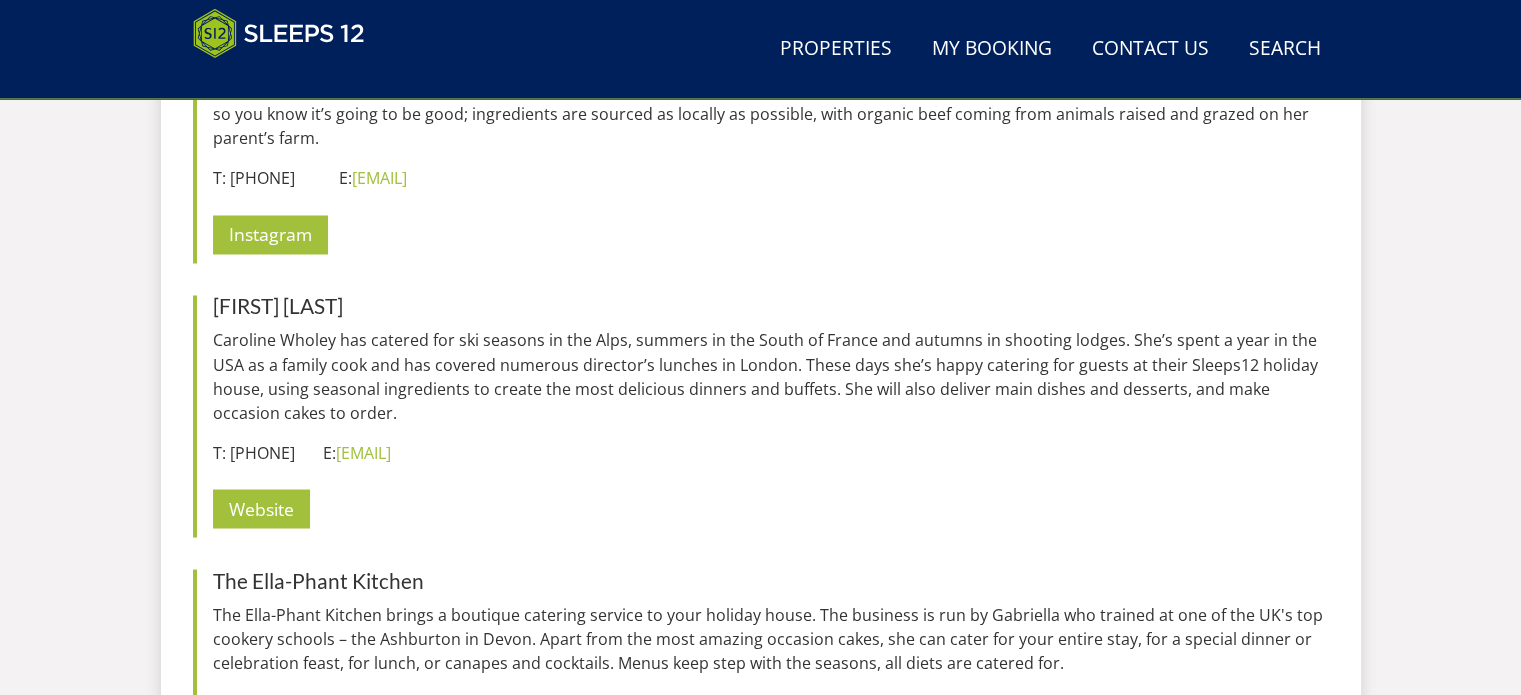 scroll, scrollTop: 3300, scrollLeft: 0, axis: vertical 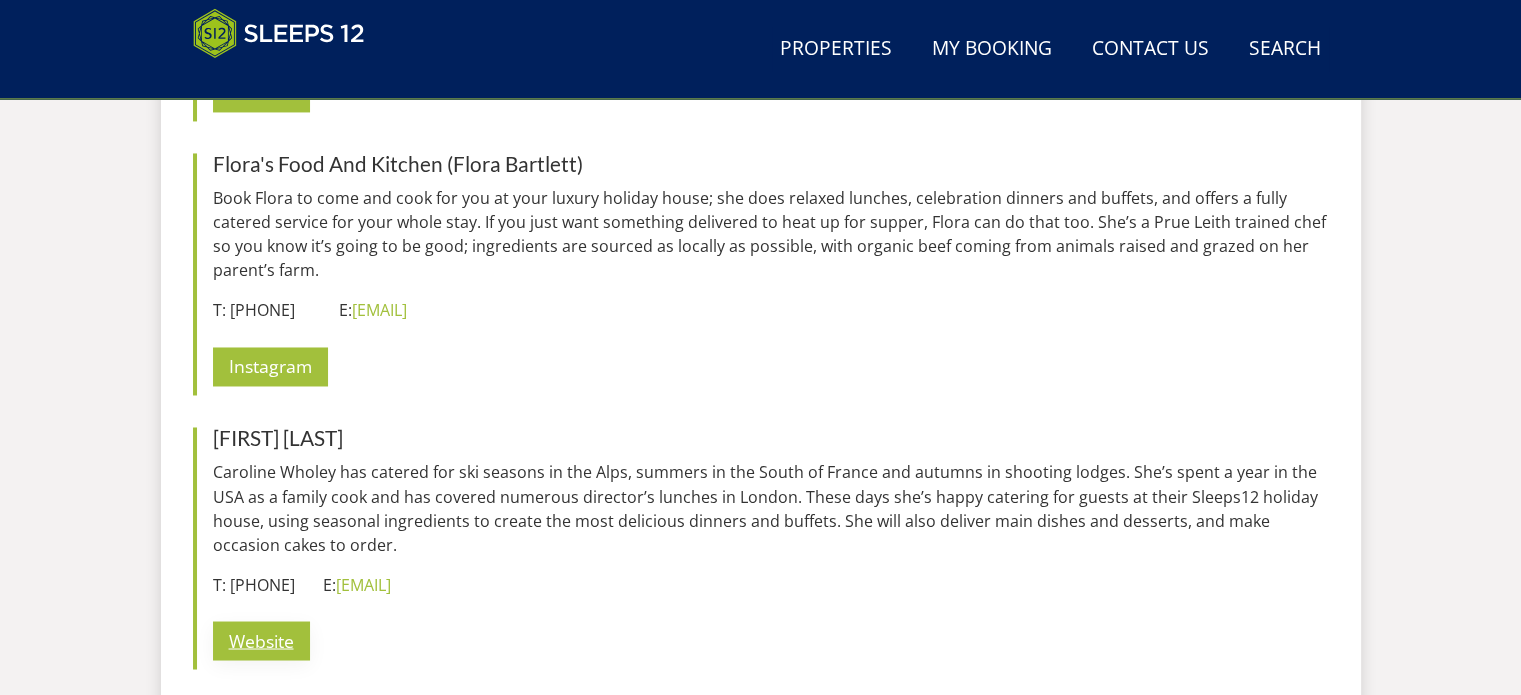 click on "Website" at bounding box center (261, 640) 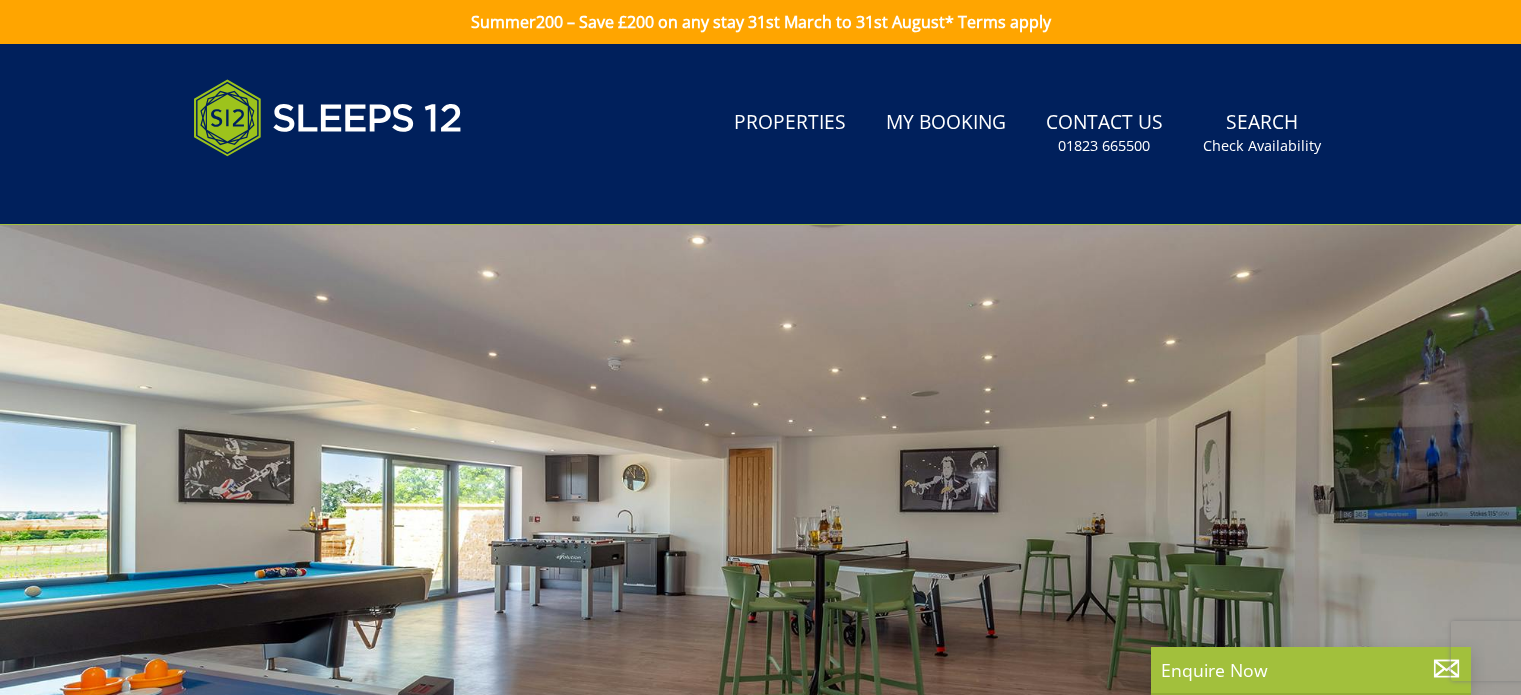 scroll, scrollTop: 0, scrollLeft: 0, axis: both 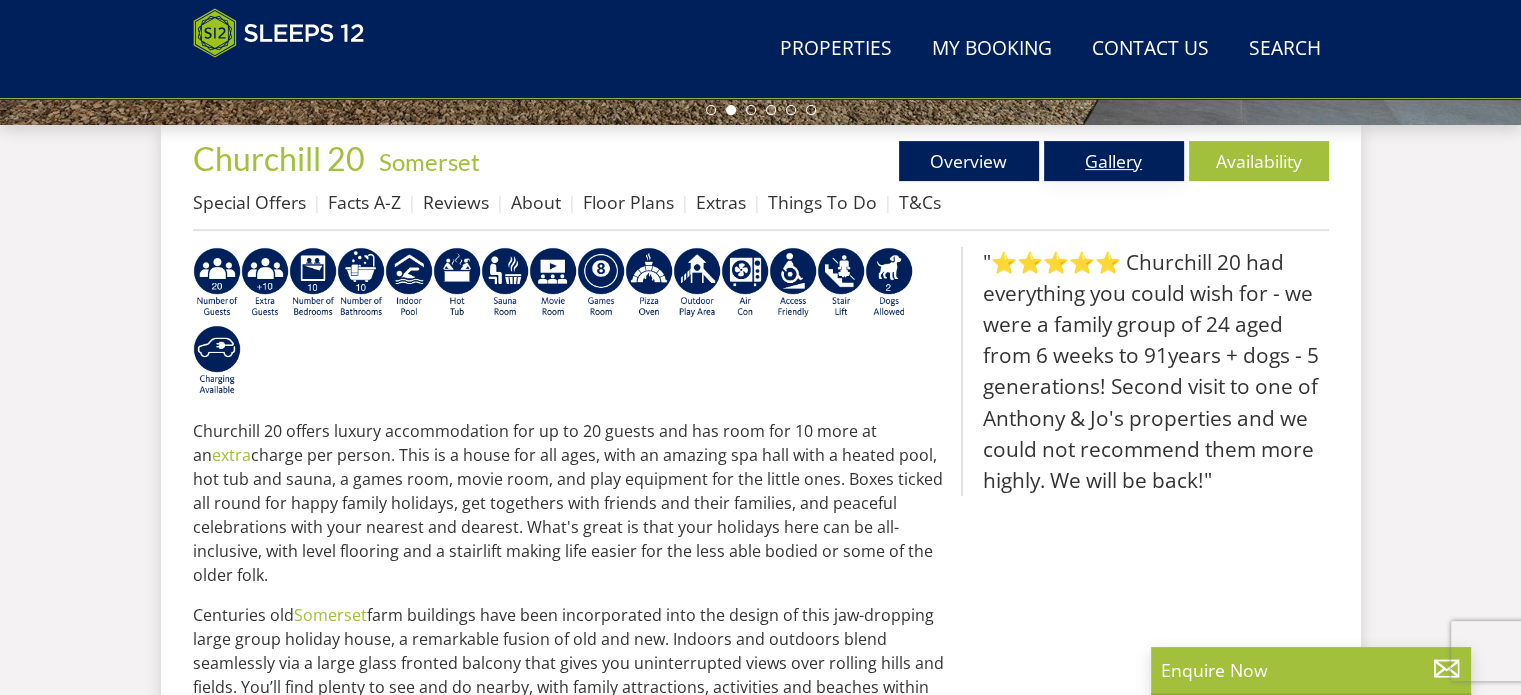 click on "Gallery" at bounding box center (1114, 161) 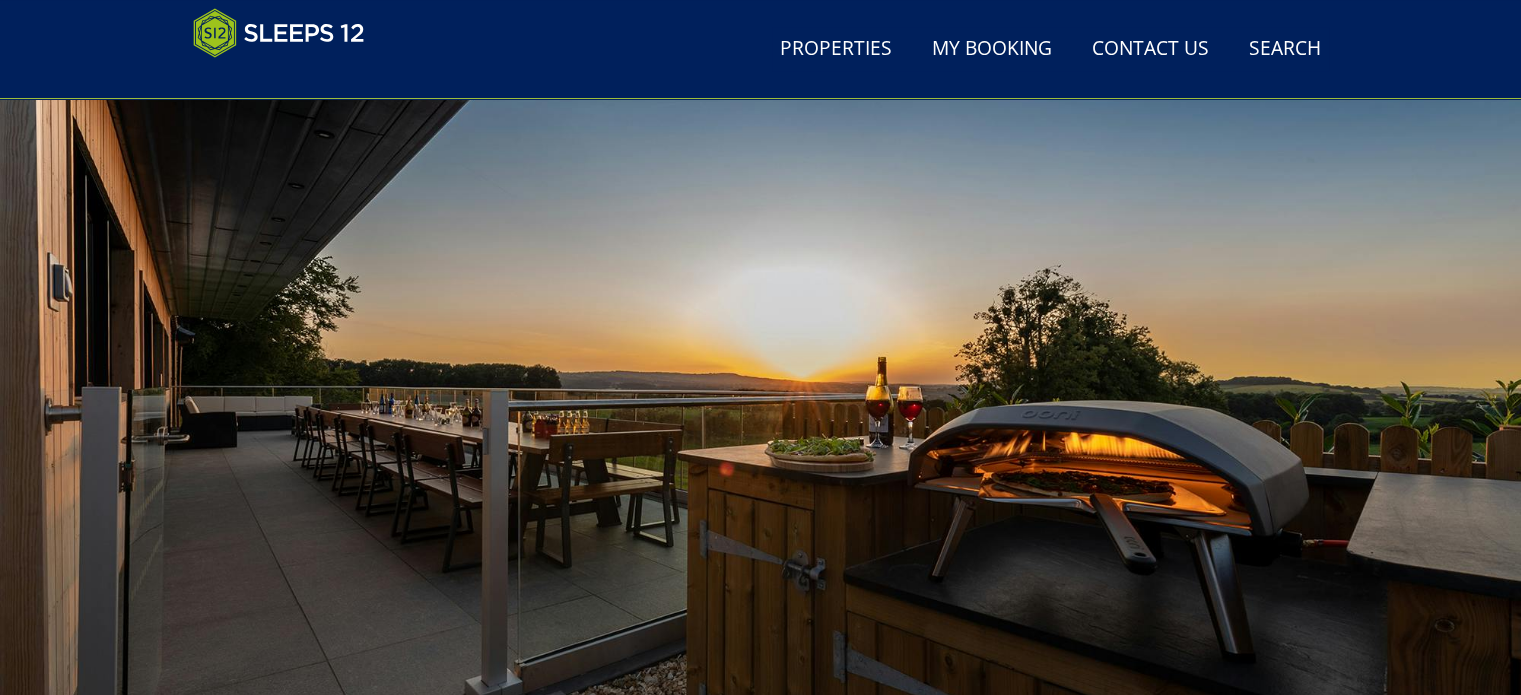 scroll, scrollTop: 200, scrollLeft: 0, axis: vertical 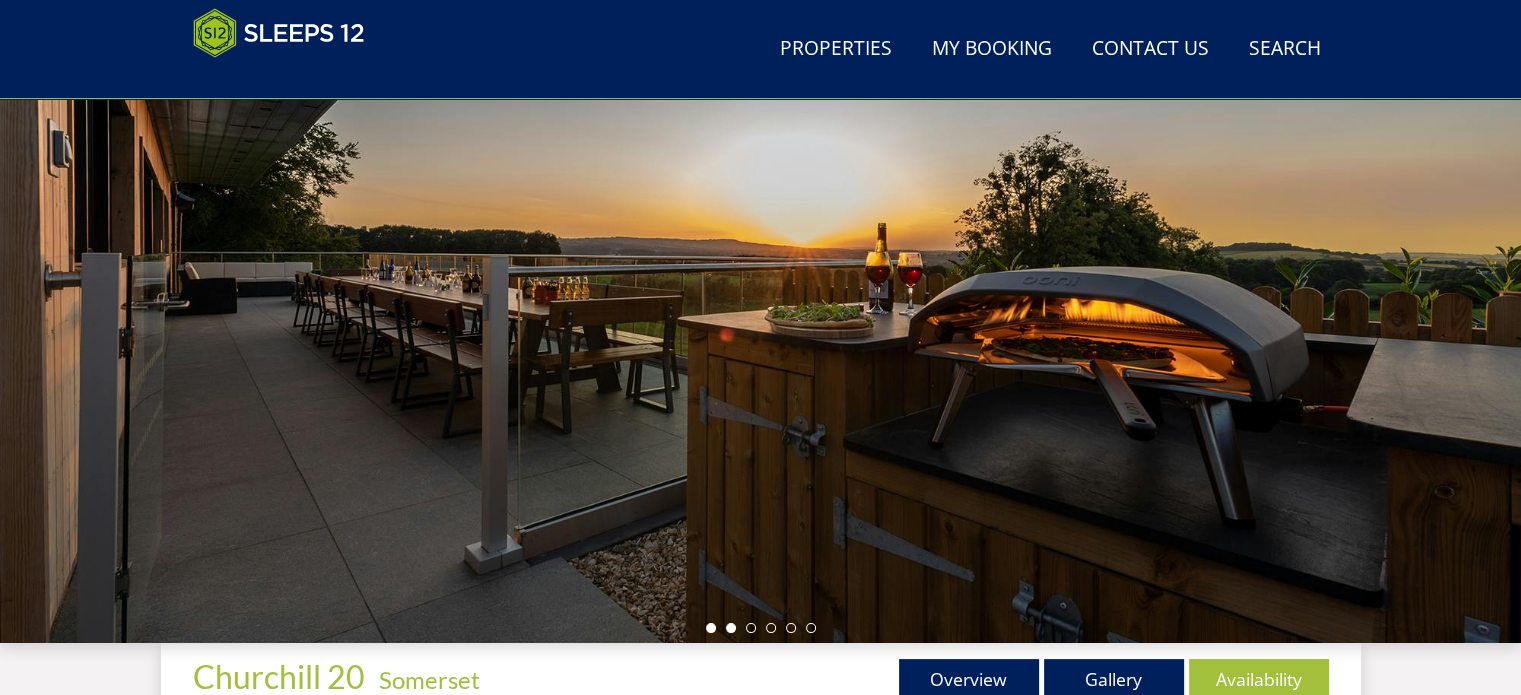 click at bounding box center [731, 628] 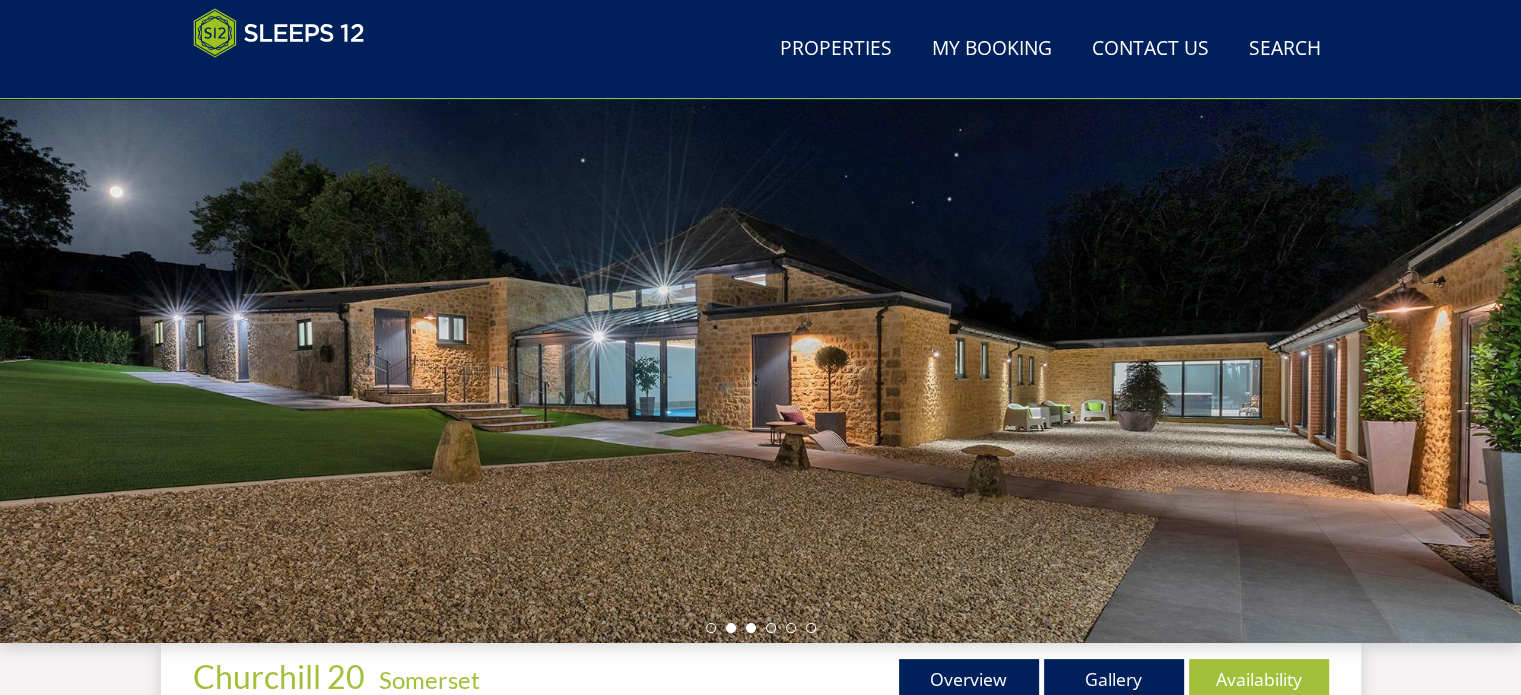click at bounding box center [751, 628] 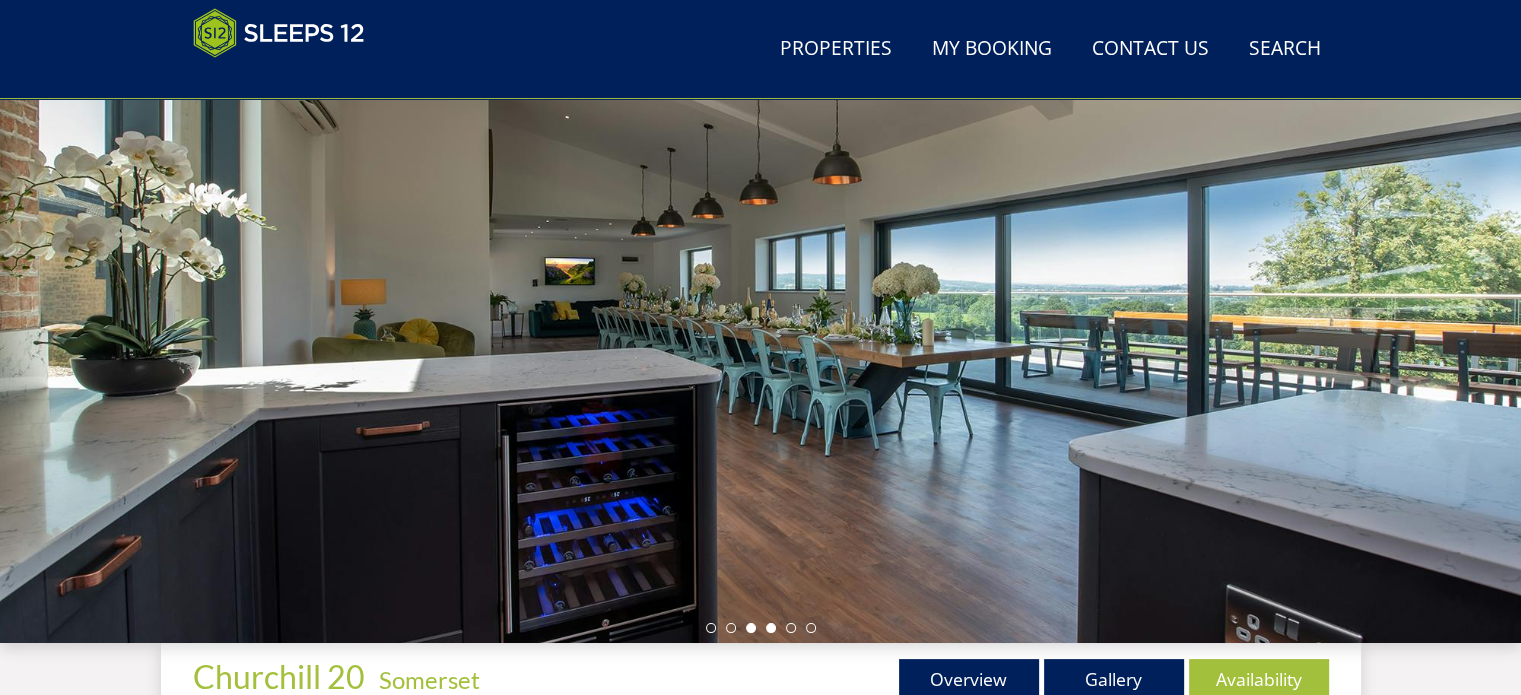 click at bounding box center [771, 628] 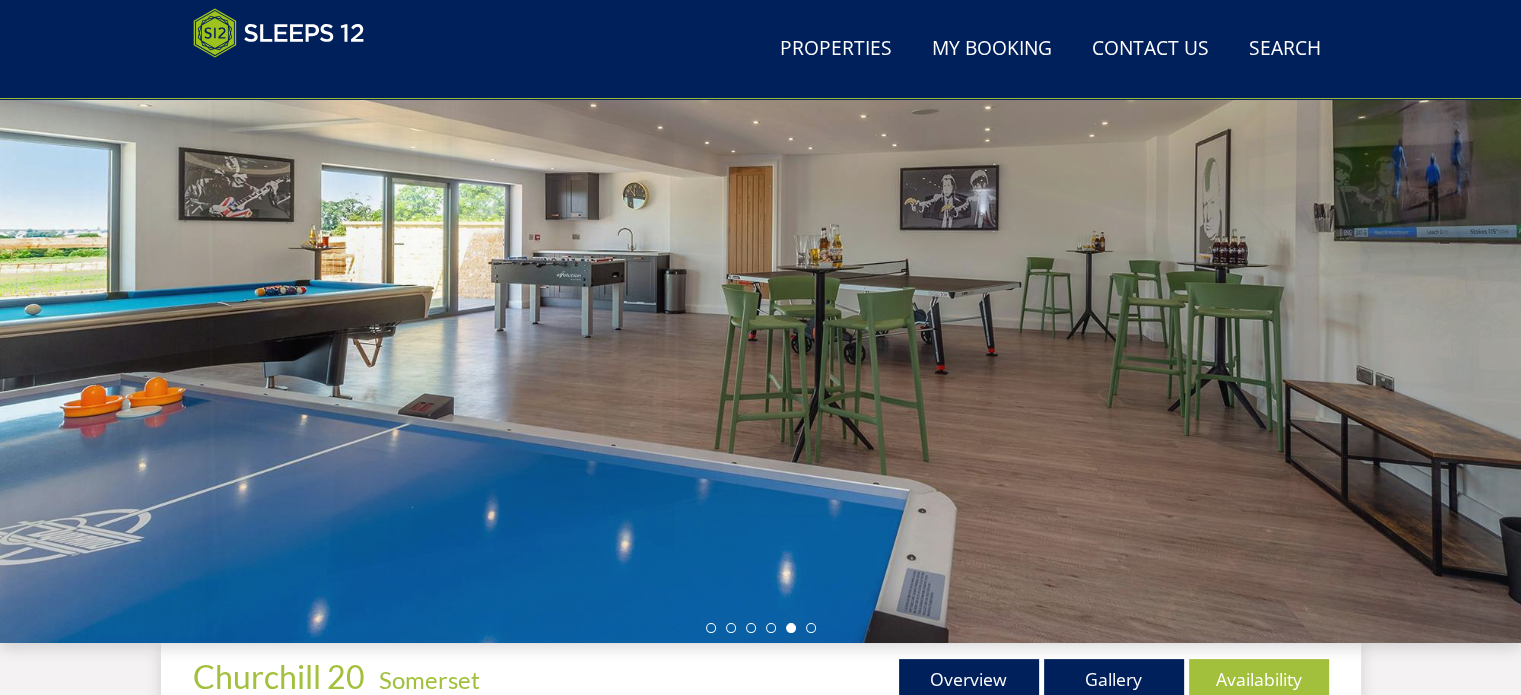 click at bounding box center [791, 628] 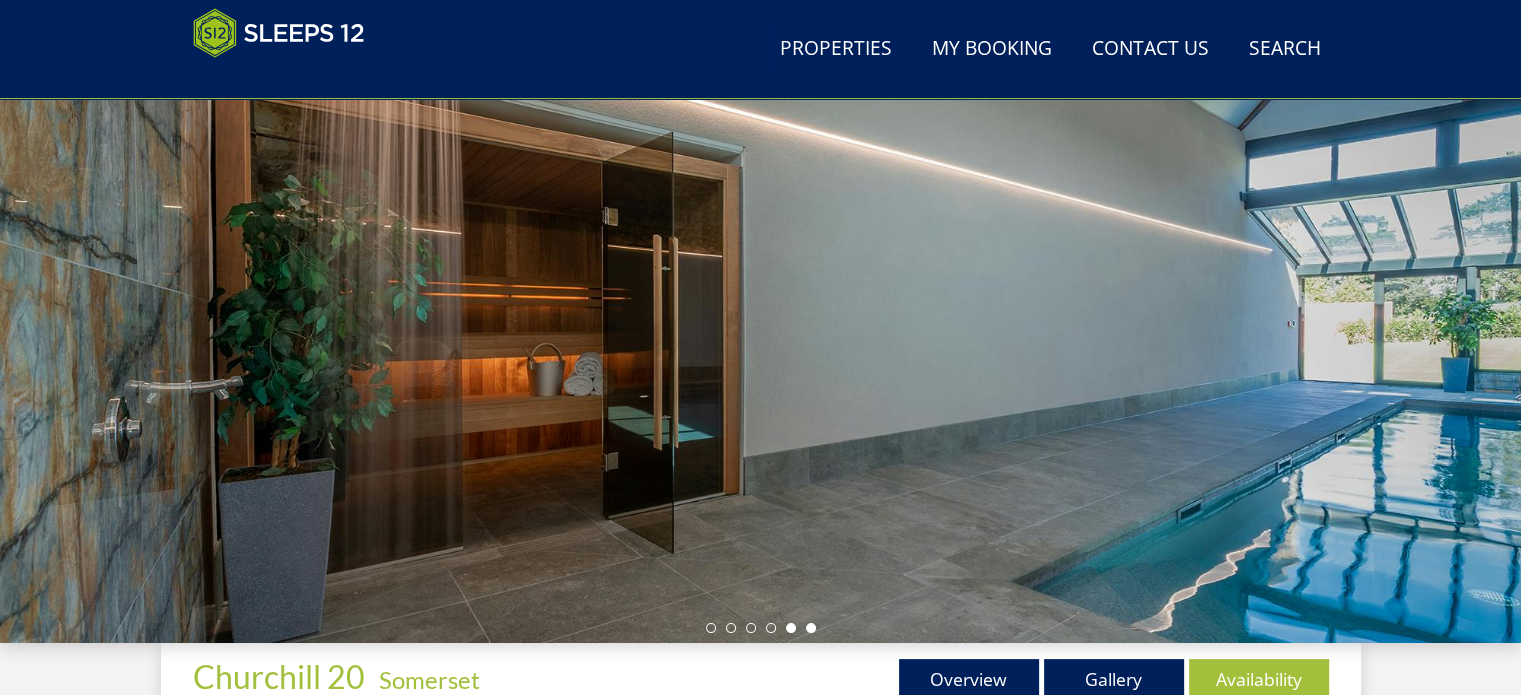 click at bounding box center (811, 628) 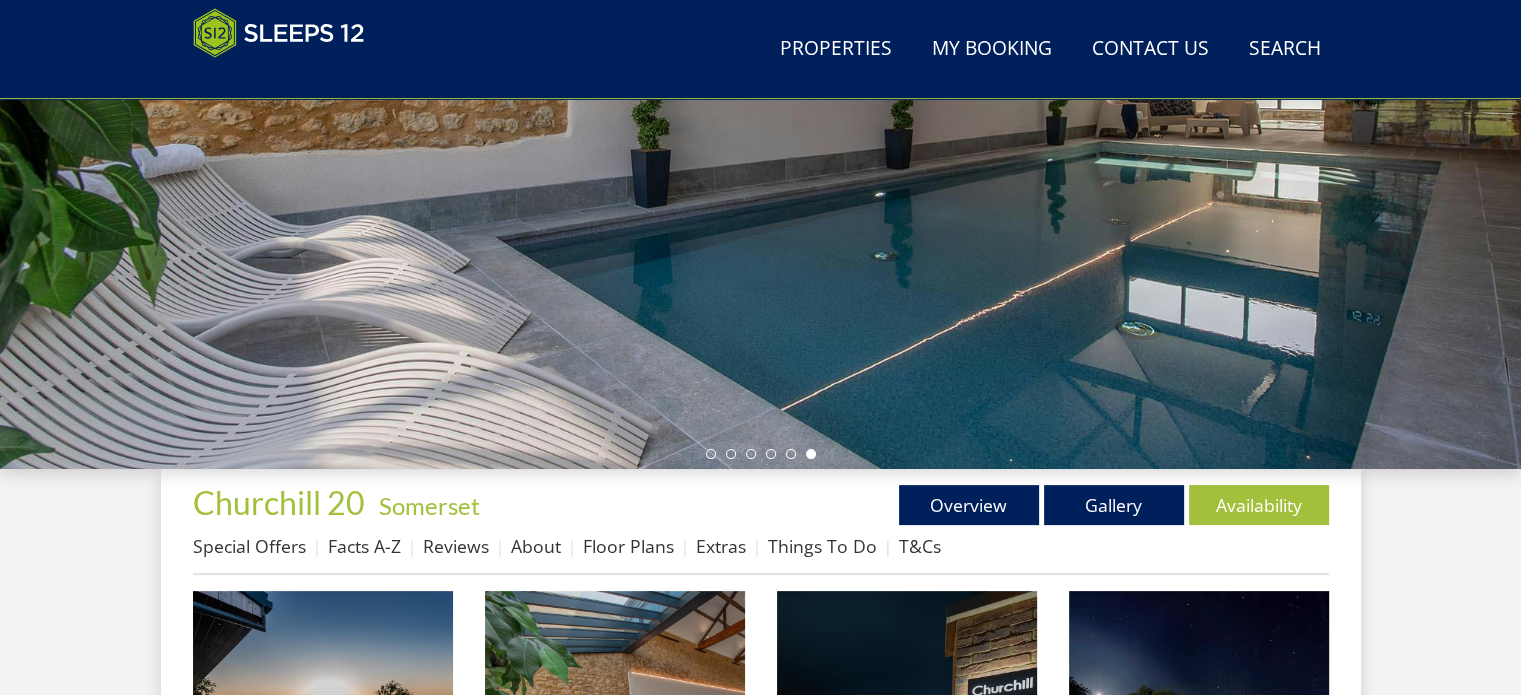 scroll, scrollTop: 400, scrollLeft: 0, axis: vertical 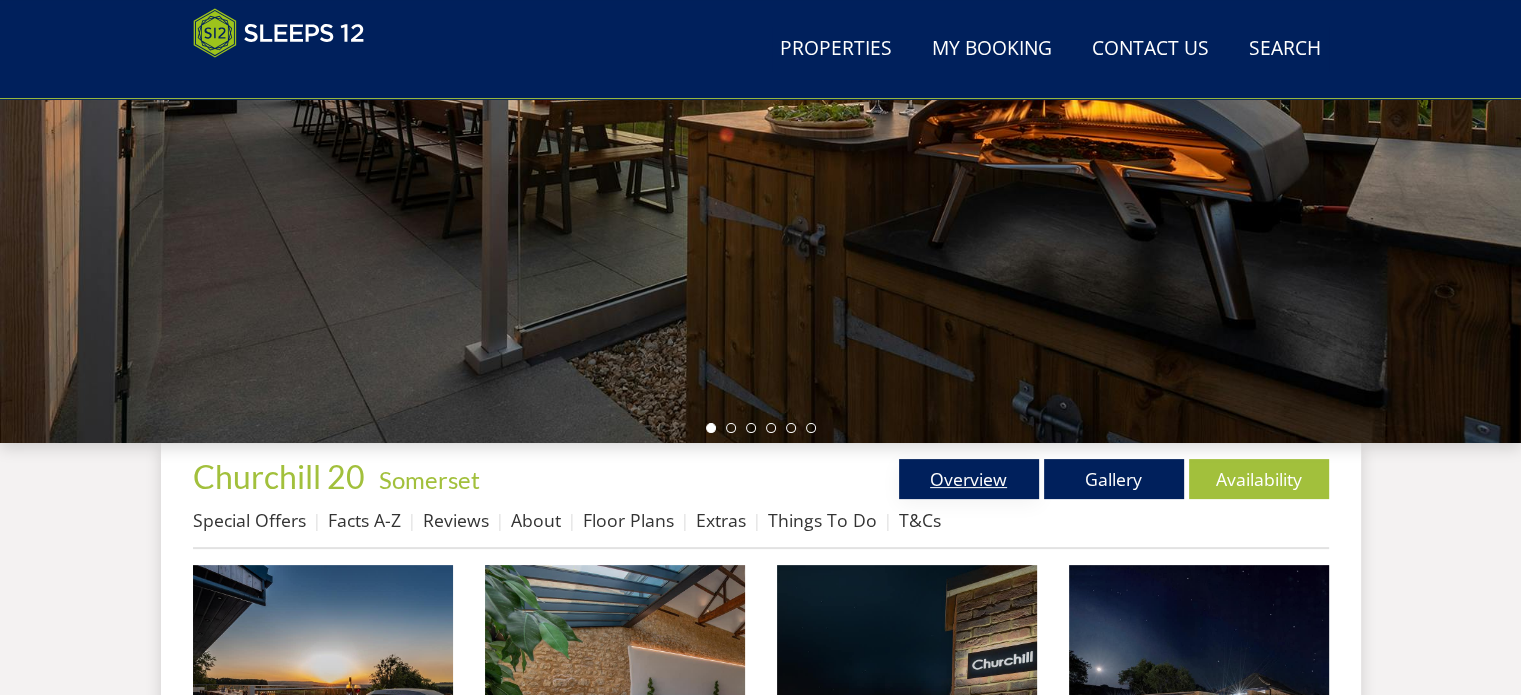 click on "Overview" at bounding box center (969, 479) 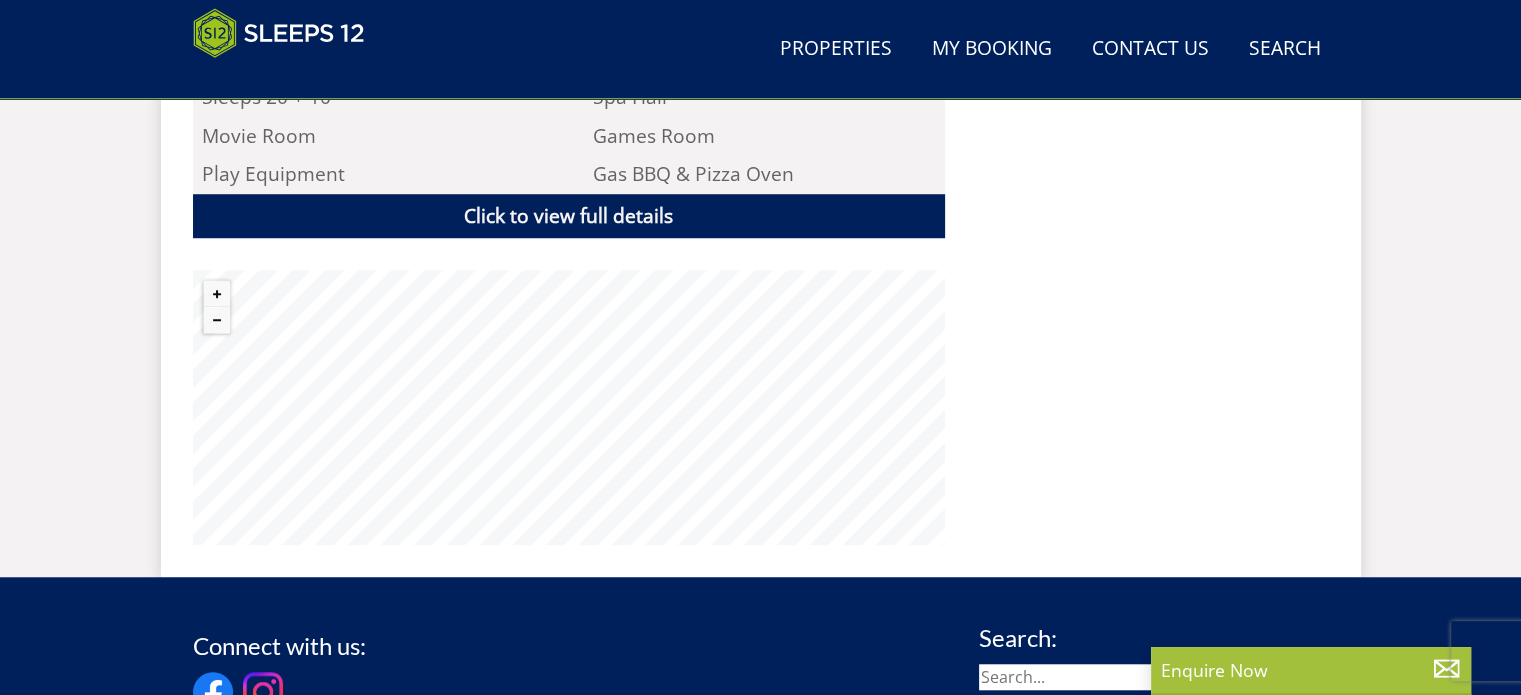 scroll, scrollTop: 1600, scrollLeft: 0, axis: vertical 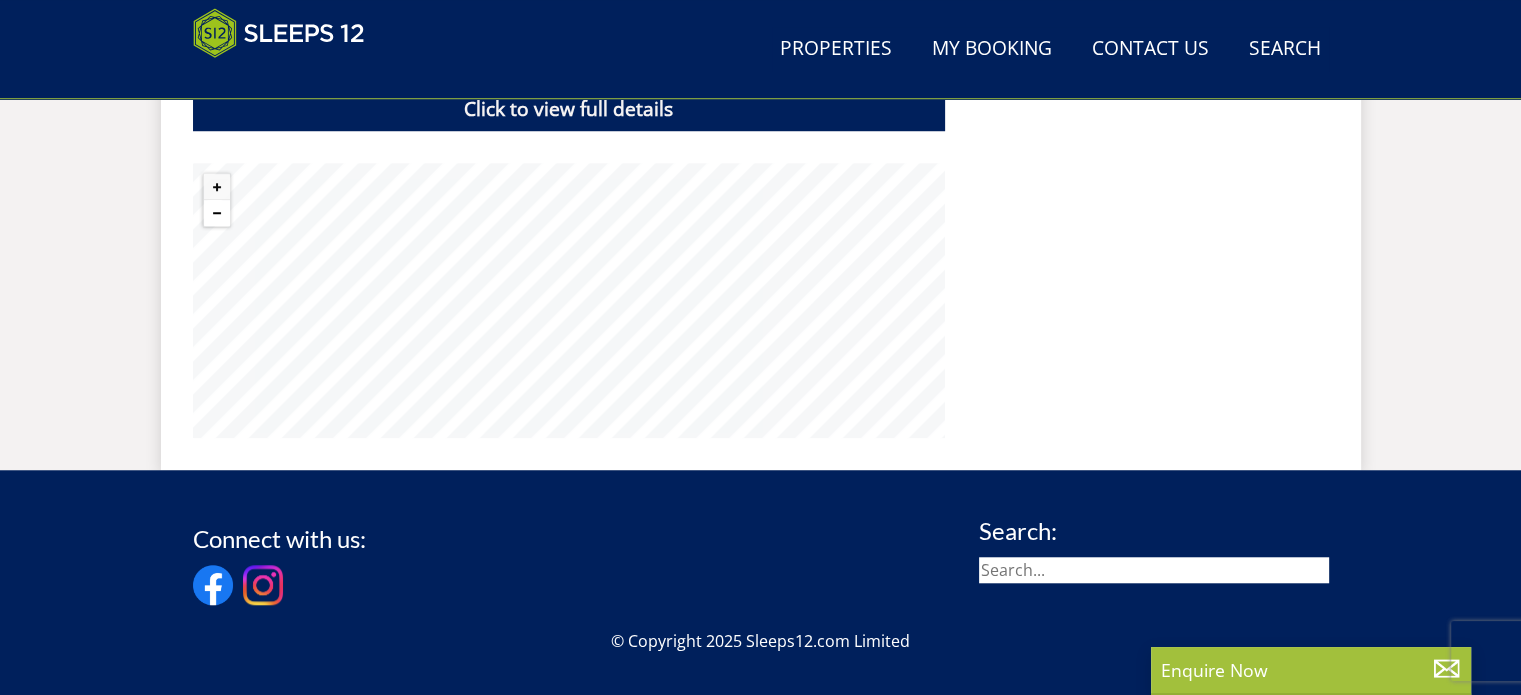 click at bounding box center (217, 213) 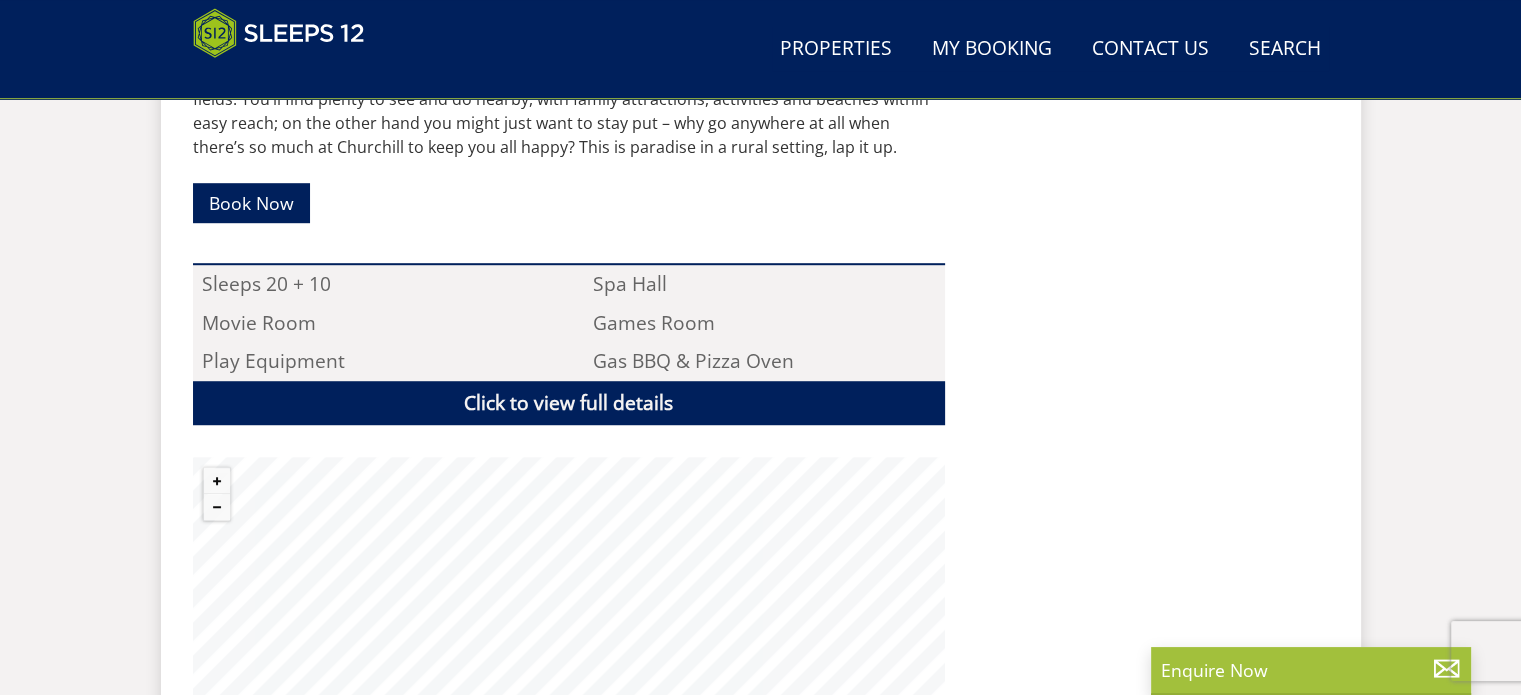scroll, scrollTop: 1300, scrollLeft: 0, axis: vertical 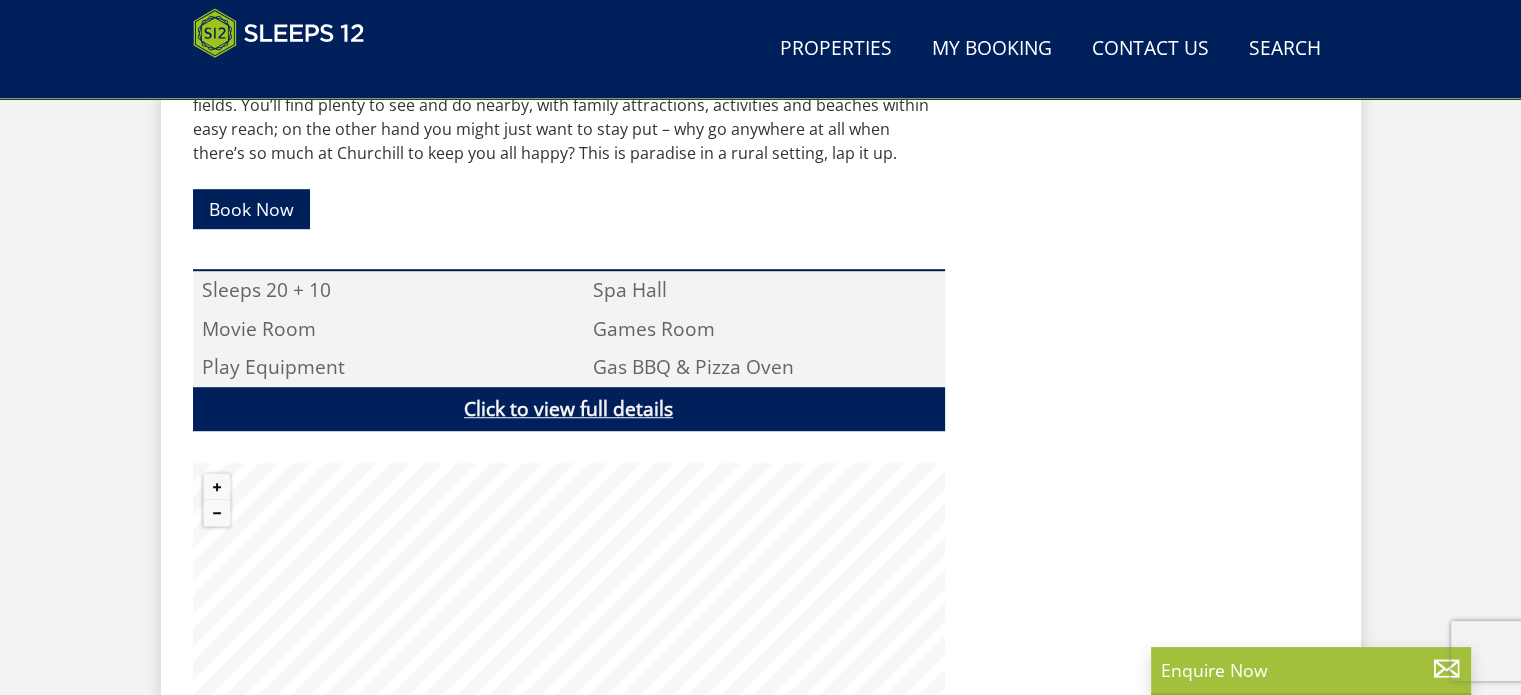 click on "Click to view full details" at bounding box center [569, 409] 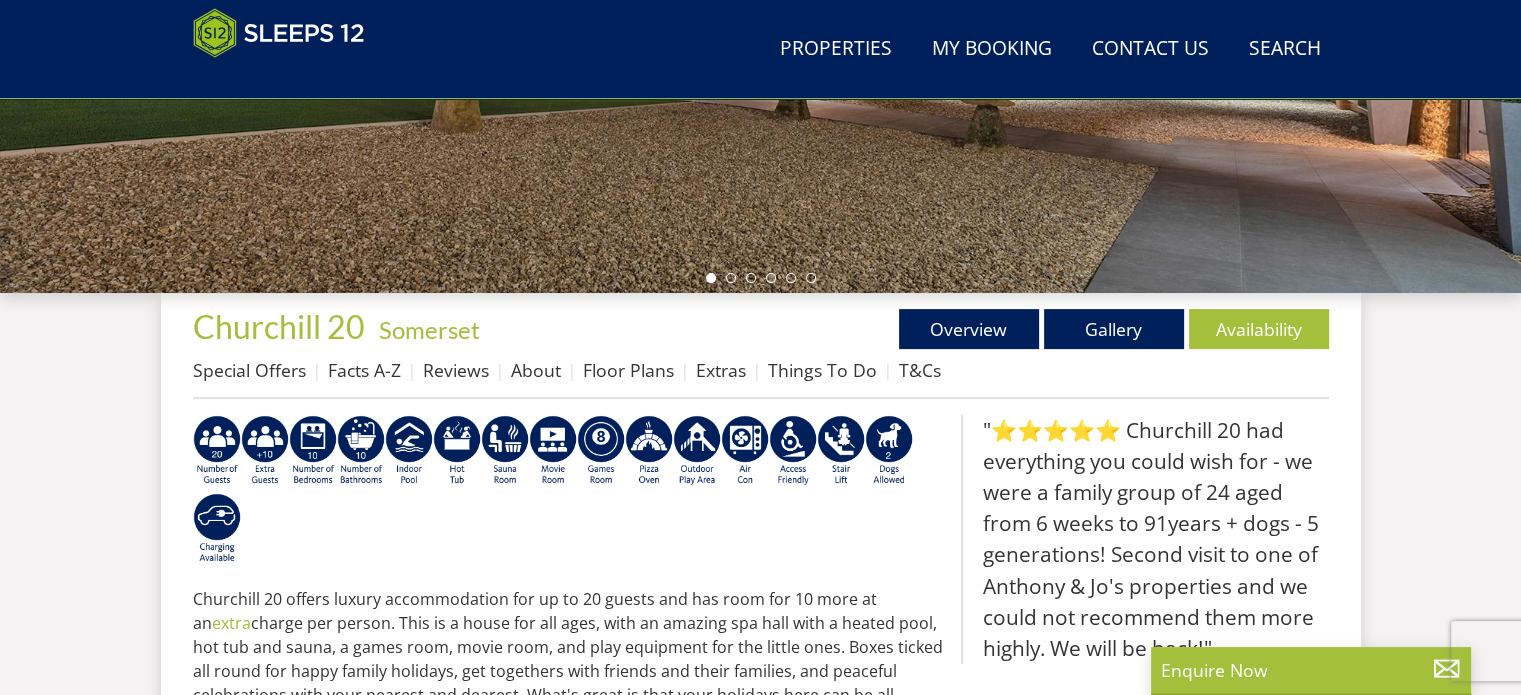 scroll, scrollTop: 500, scrollLeft: 0, axis: vertical 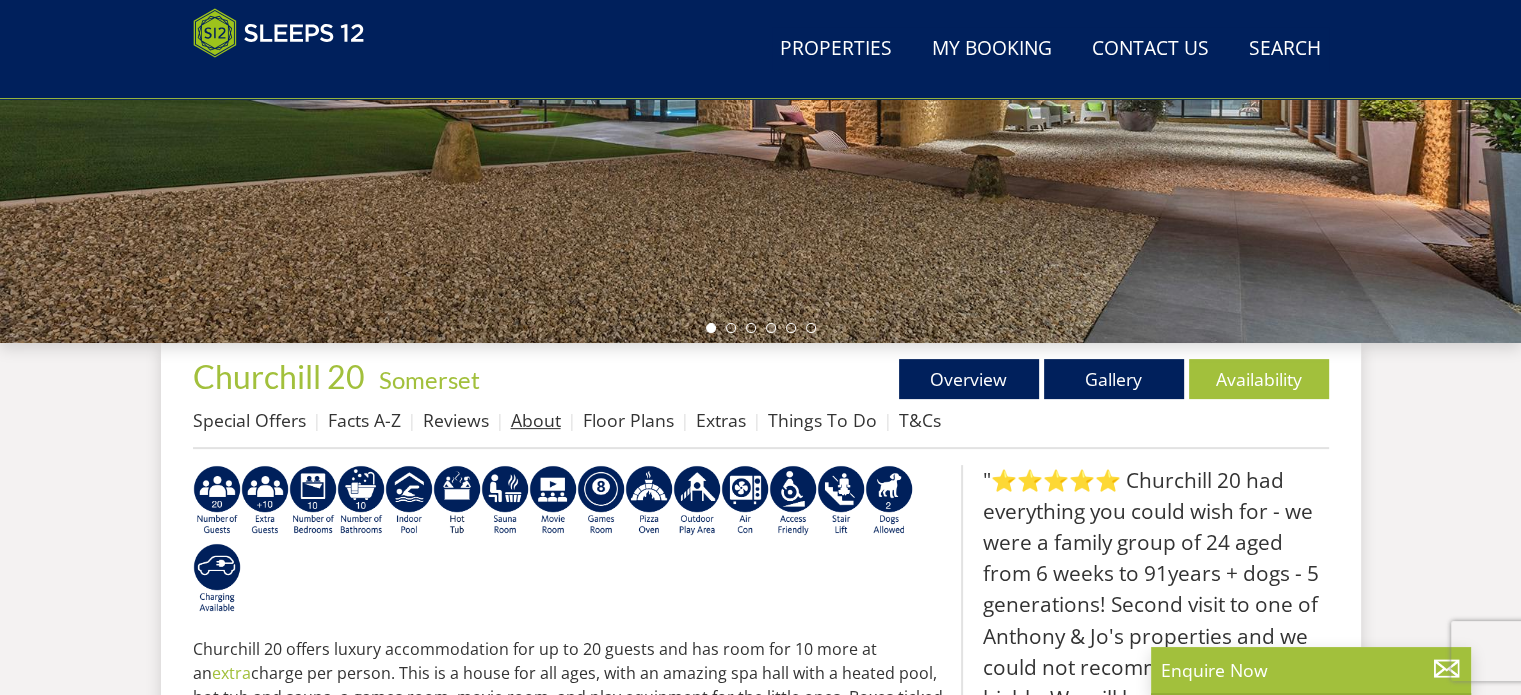 click on "About" at bounding box center [536, 420] 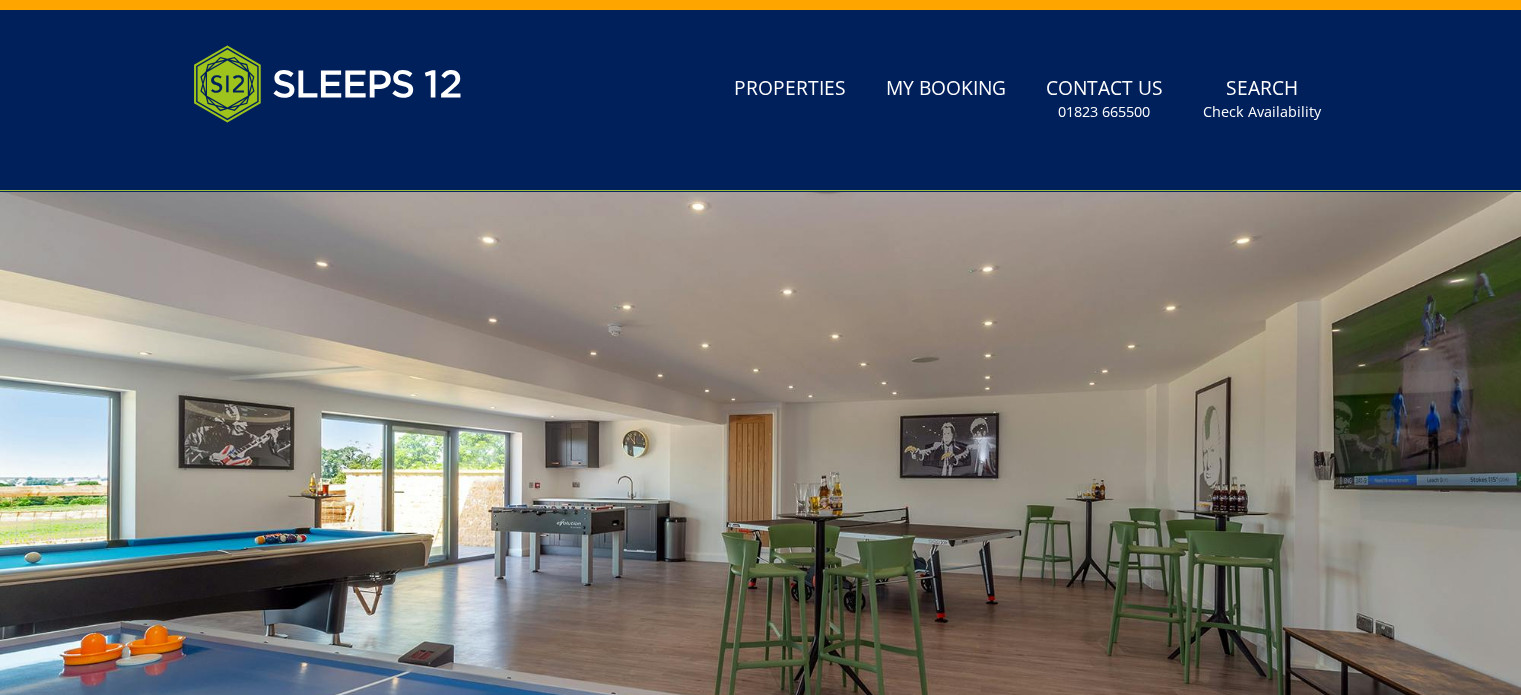 scroll, scrollTop: 0, scrollLeft: 0, axis: both 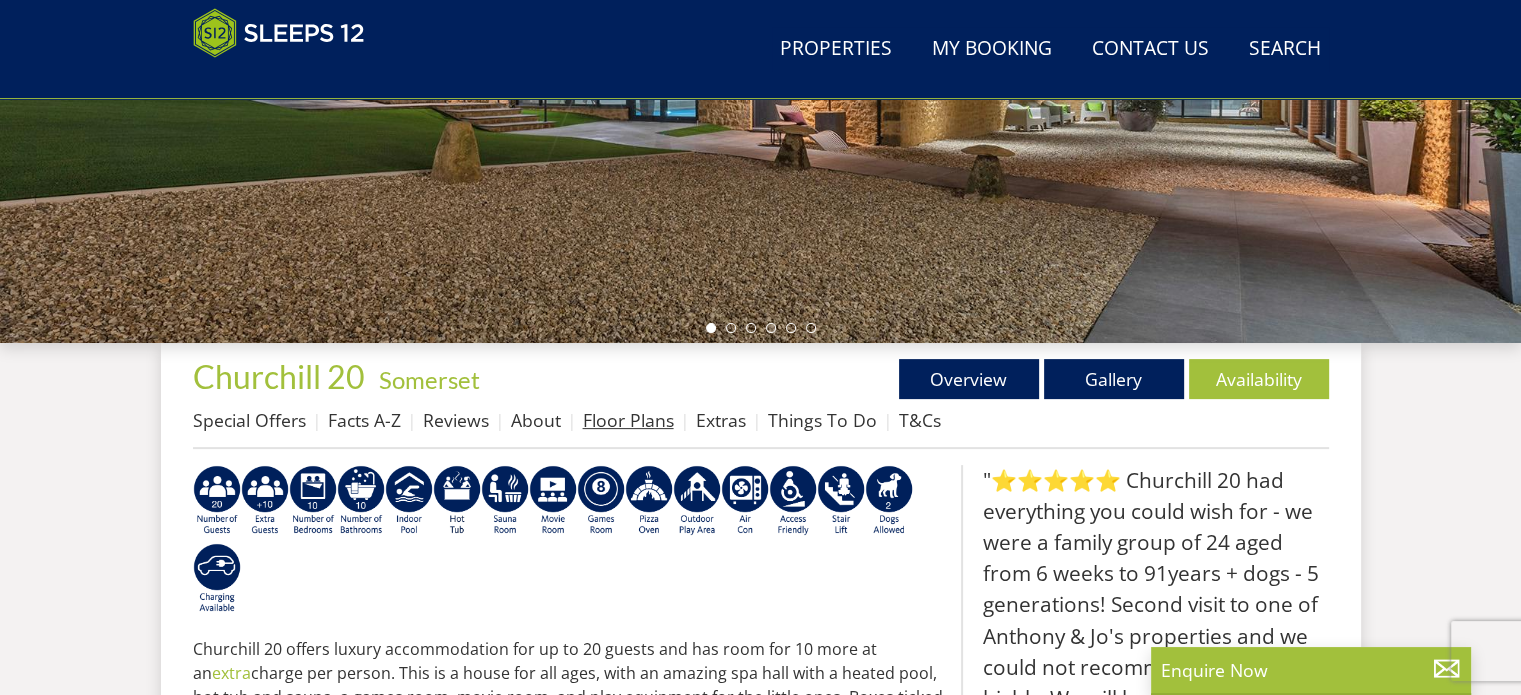 click on "Floor Plans" at bounding box center [628, 420] 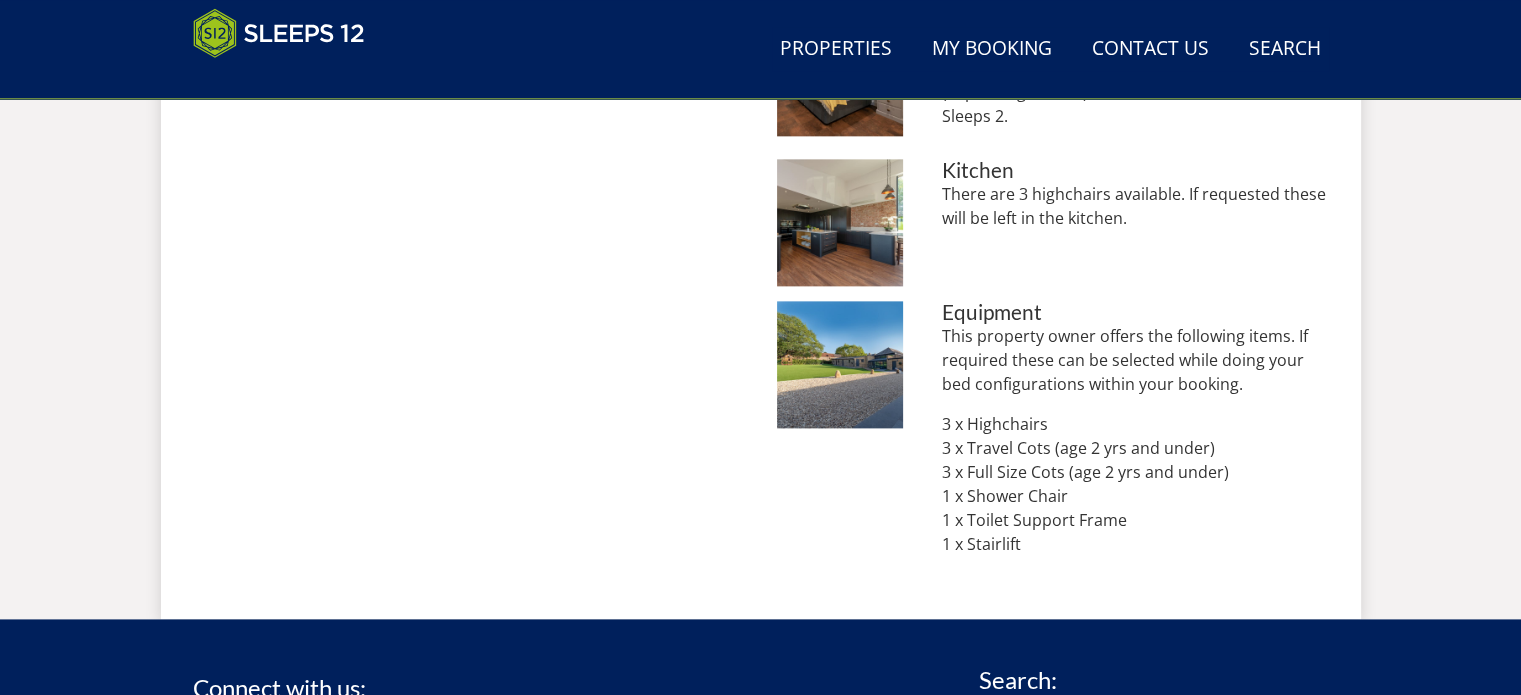 scroll, scrollTop: 2500, scrollLeft: 0, axis: vertical 